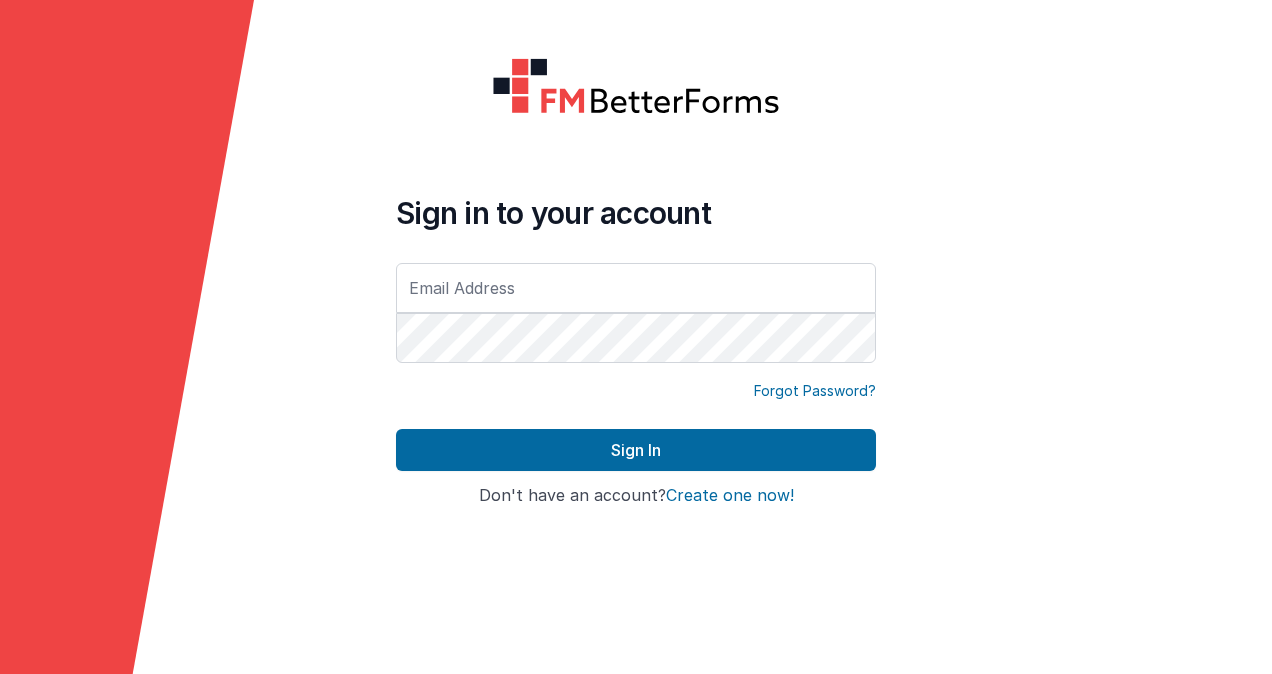 scroll, scrollTop: 0, scrollLeft: 0, axis: both 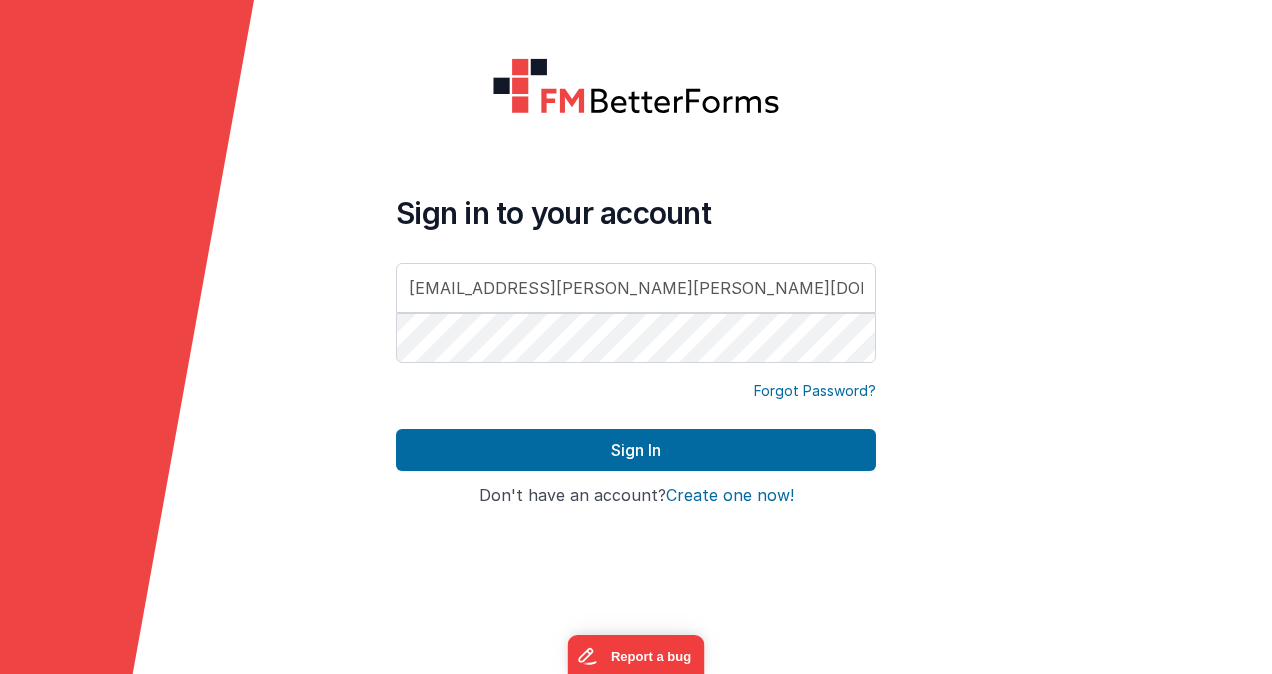 type on "[EMAIL_ADDRESS][PERSON_NAME][PERSON_NAME][DOMAIN_NAME]" 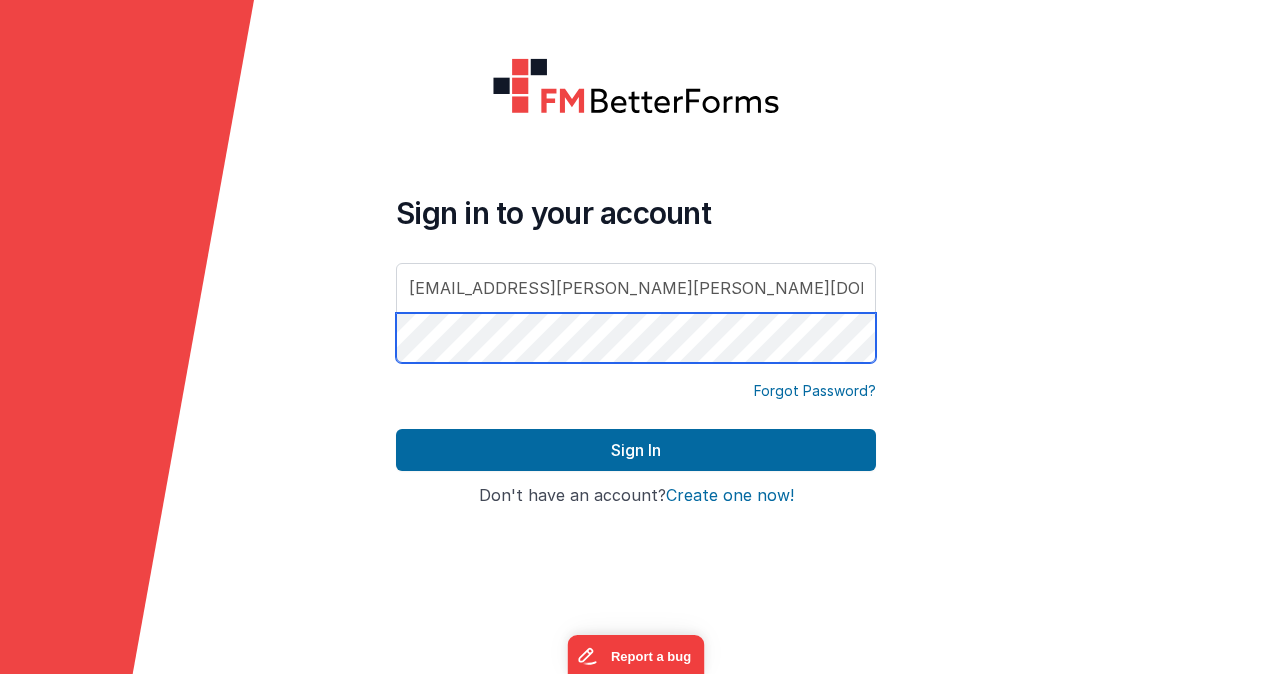 click on "Sign In" at bounding box center [636, 450] 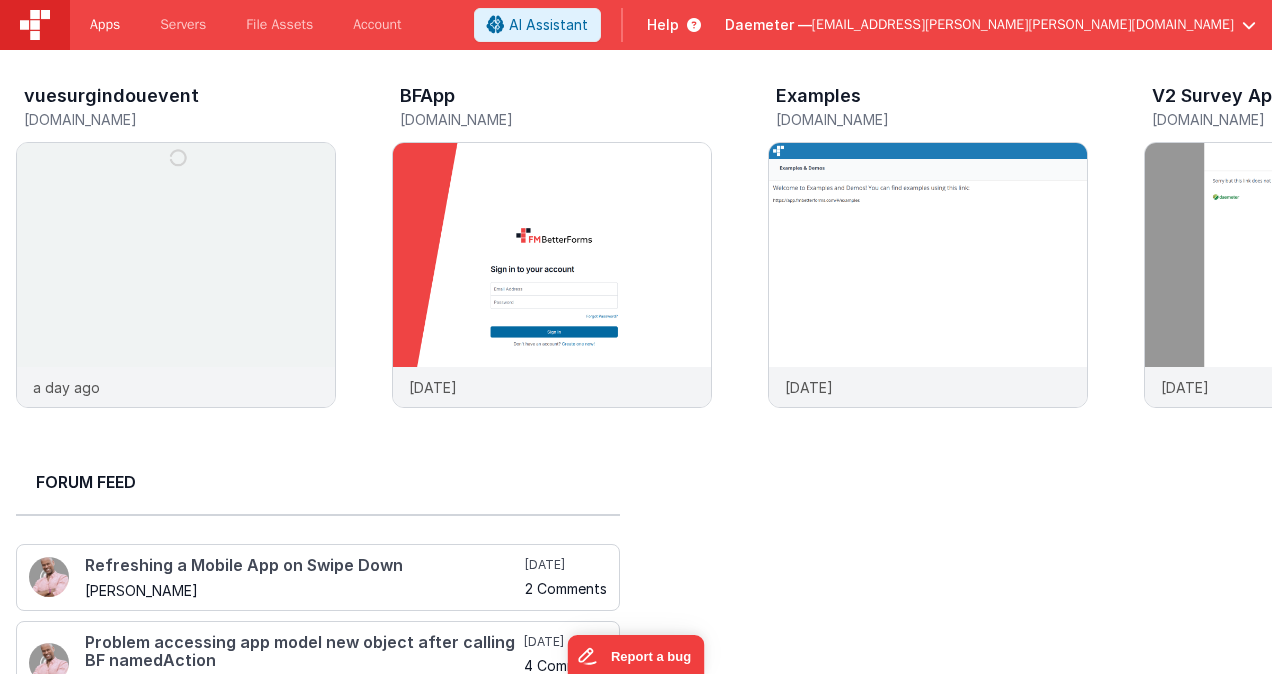 click on "Apps" at bounding box center [105, 25] 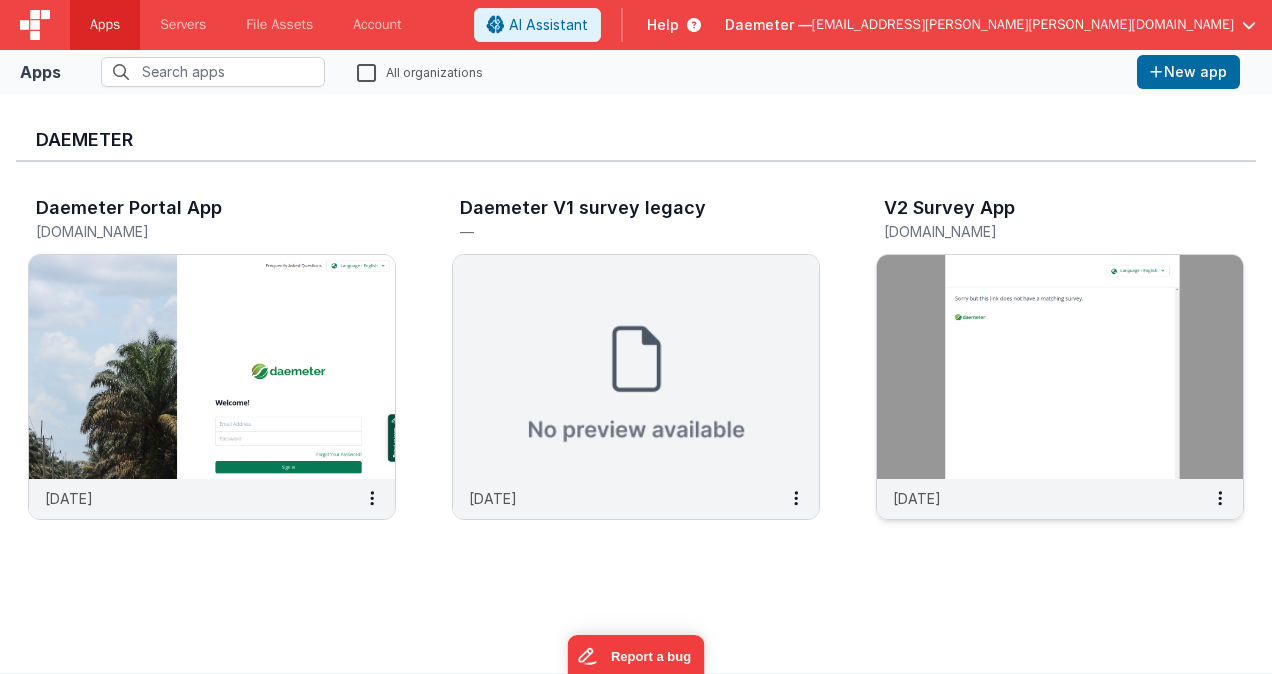 click at bounding box center (1060, 367) 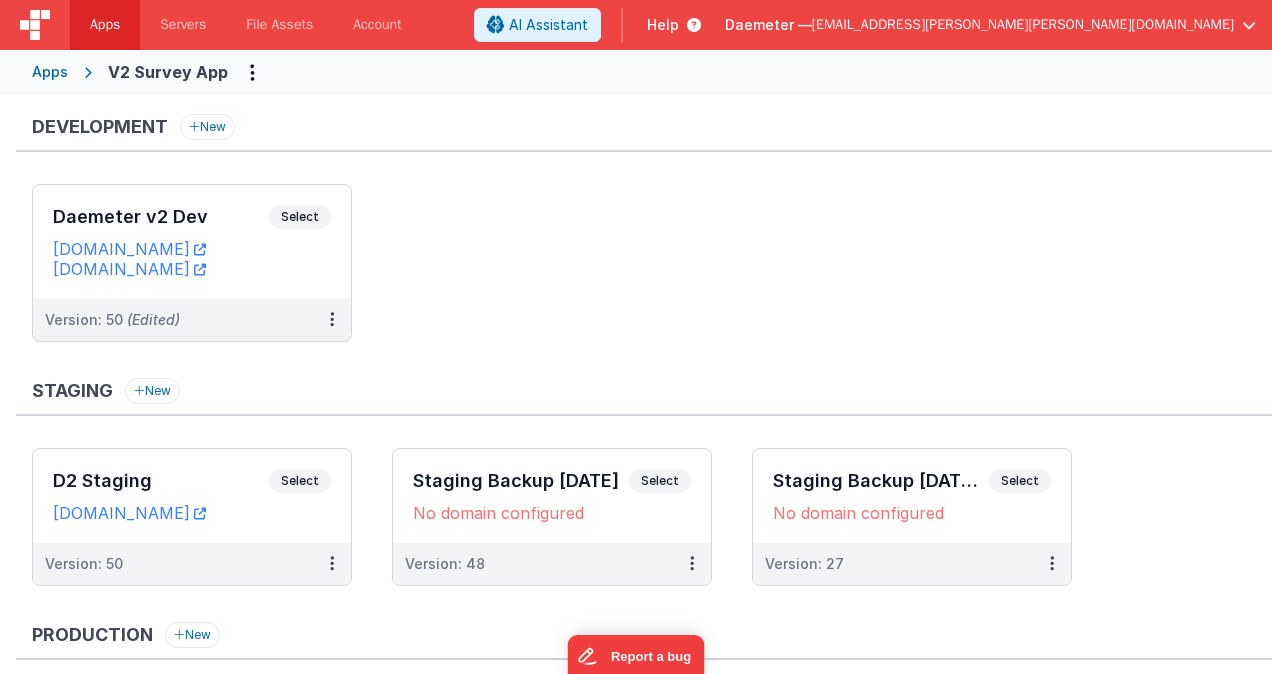 click on "Development
New
Daemeter v2 Dev
Select   URLs
[DOMAIN_NAME]
[DOMAIN_NAME]
Version: 50
(Edited)" at bounding box center [644, 238] 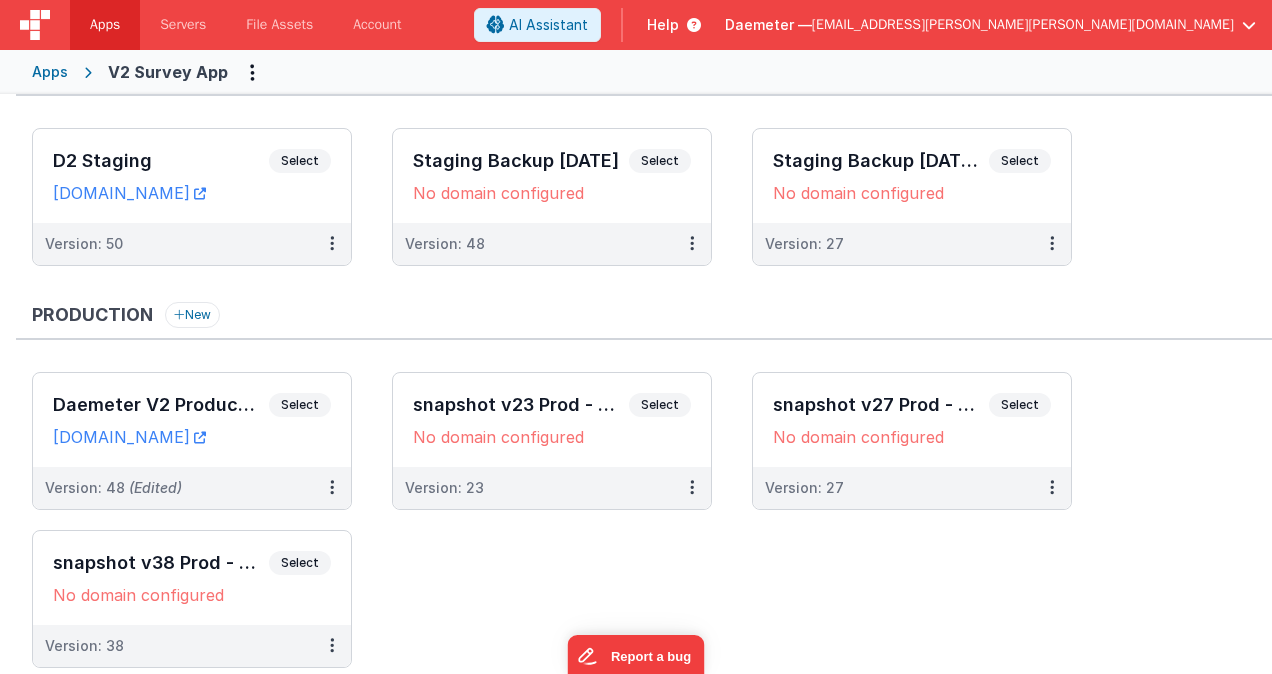 scroll, scrollTop: 360, scrollLeft: 0, axis: vertical 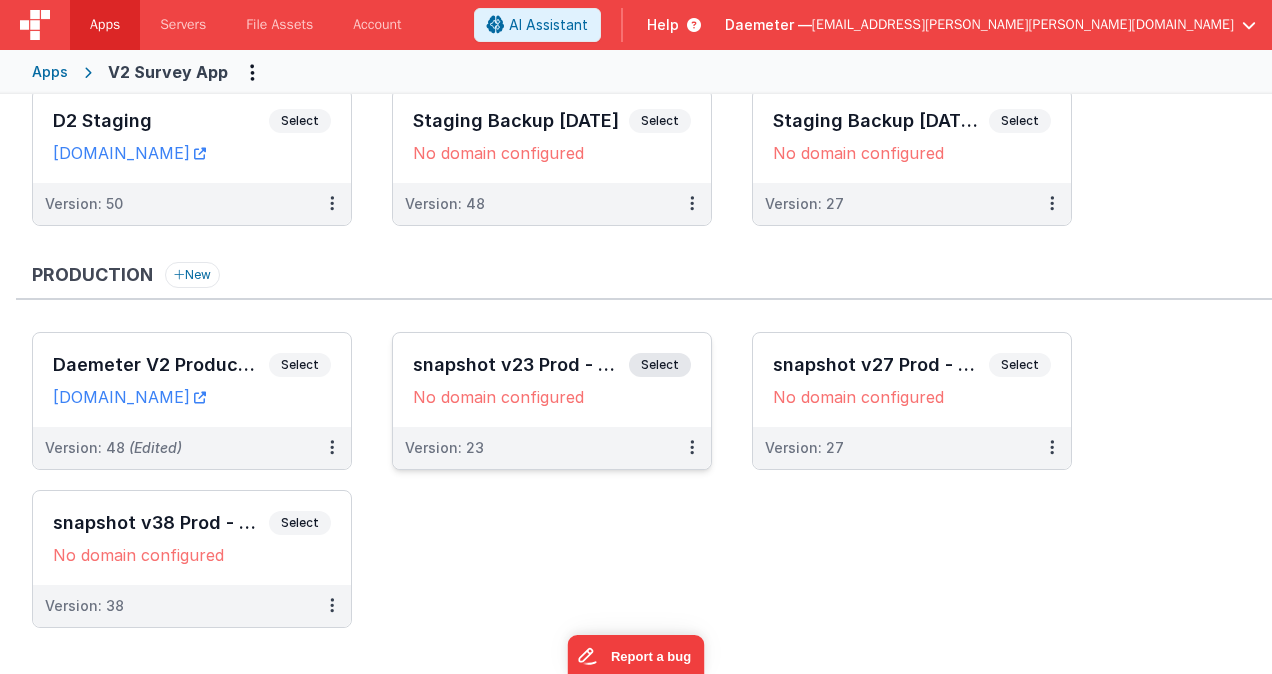 click on "No domain configured" at bounding box center (552, 397) 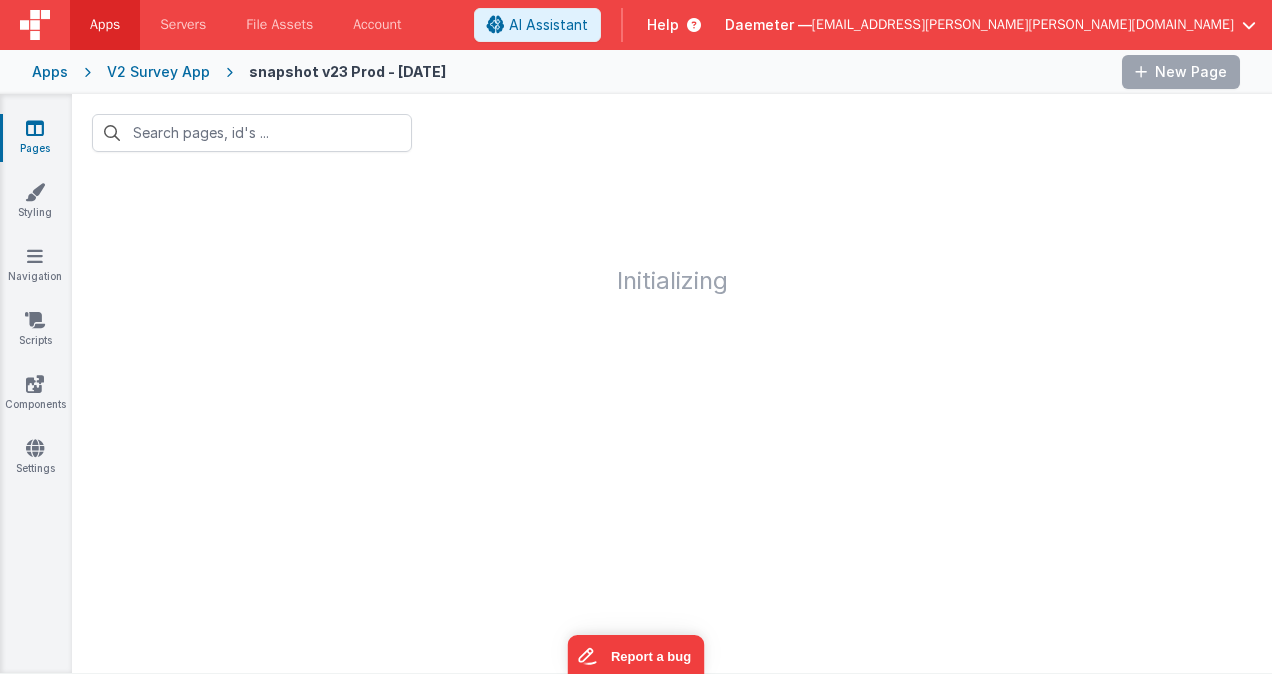 click at bounding box center (672, 491) 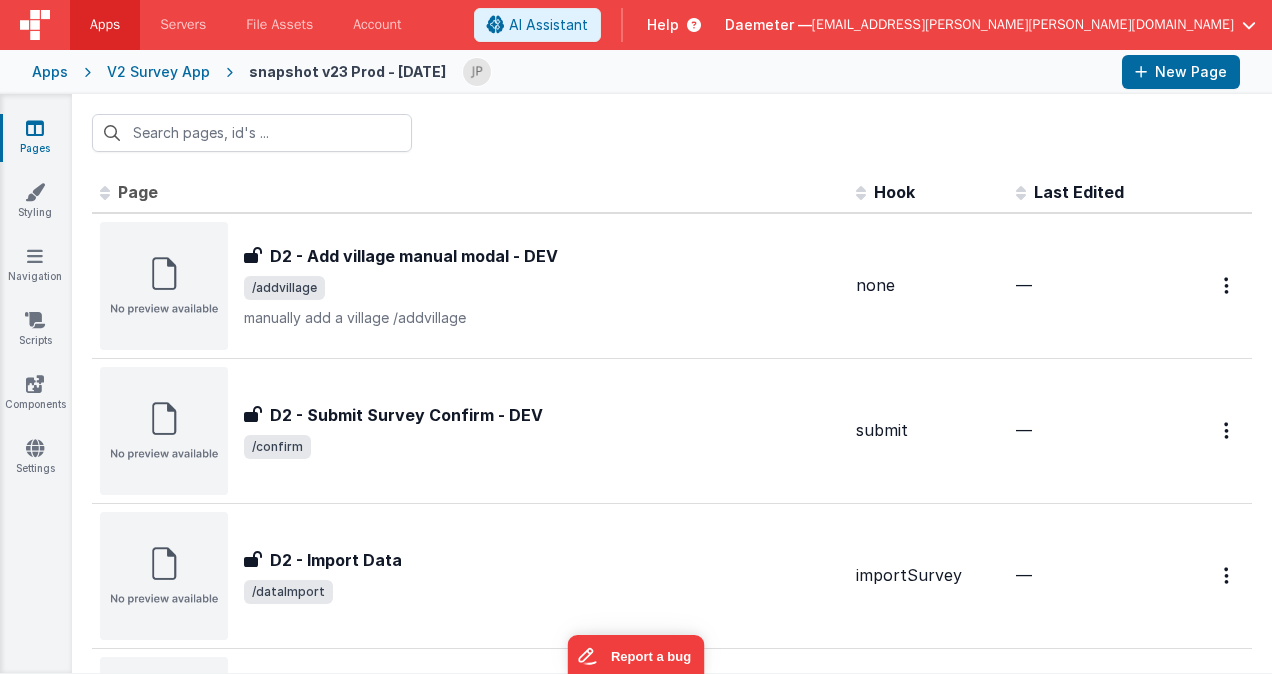 click on "Apps
V2 Survey App
snapshot v23 Prod - [DATE]
New Page" at bounding box center (636, 72) 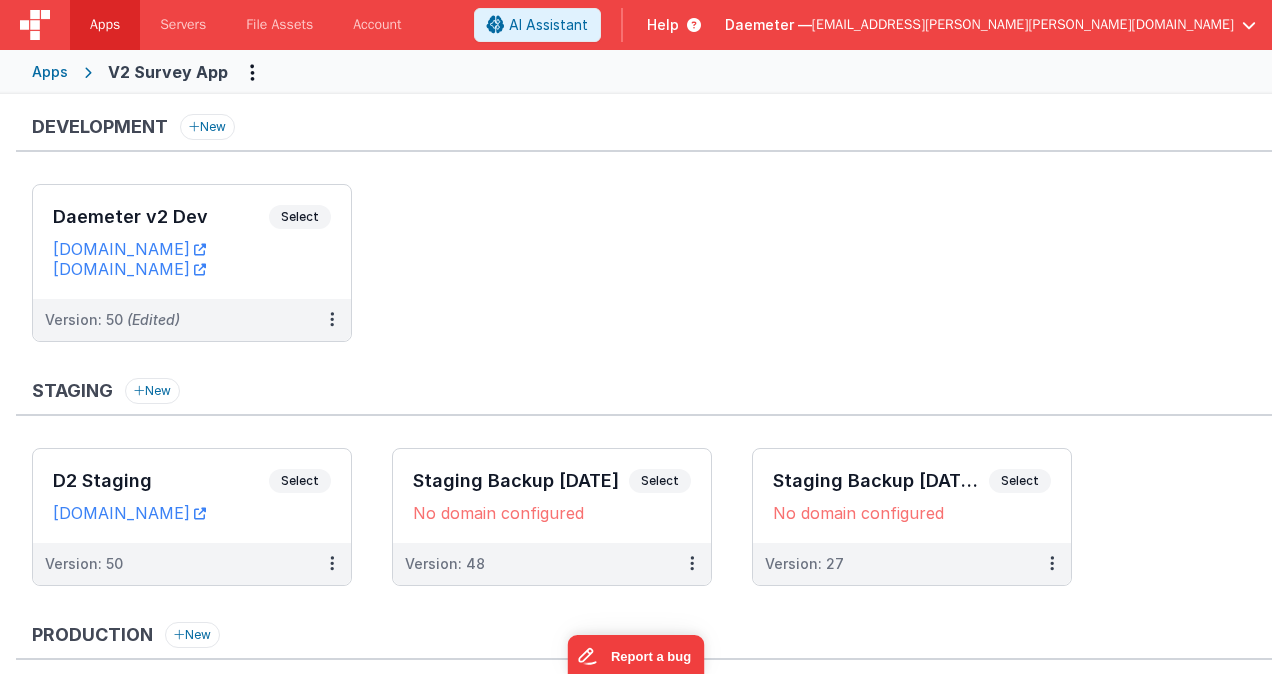 click on "Daemeter v2 Dev
Select   URLs
[DOMAIN_NAME]
[DOMAIN_NAME]
Version: 50
(Edited)" at bounding box center [652, 273] 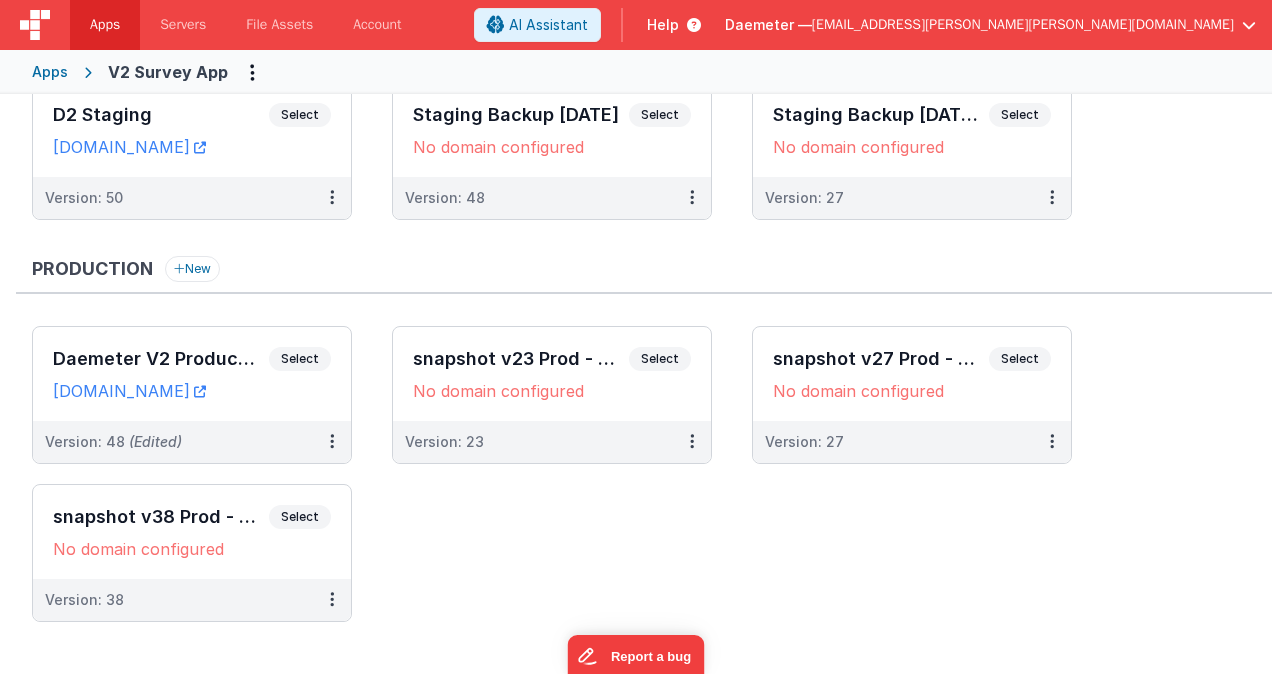 scroll, scrollTop: 389, scrollLeft: 0, axis: vertical 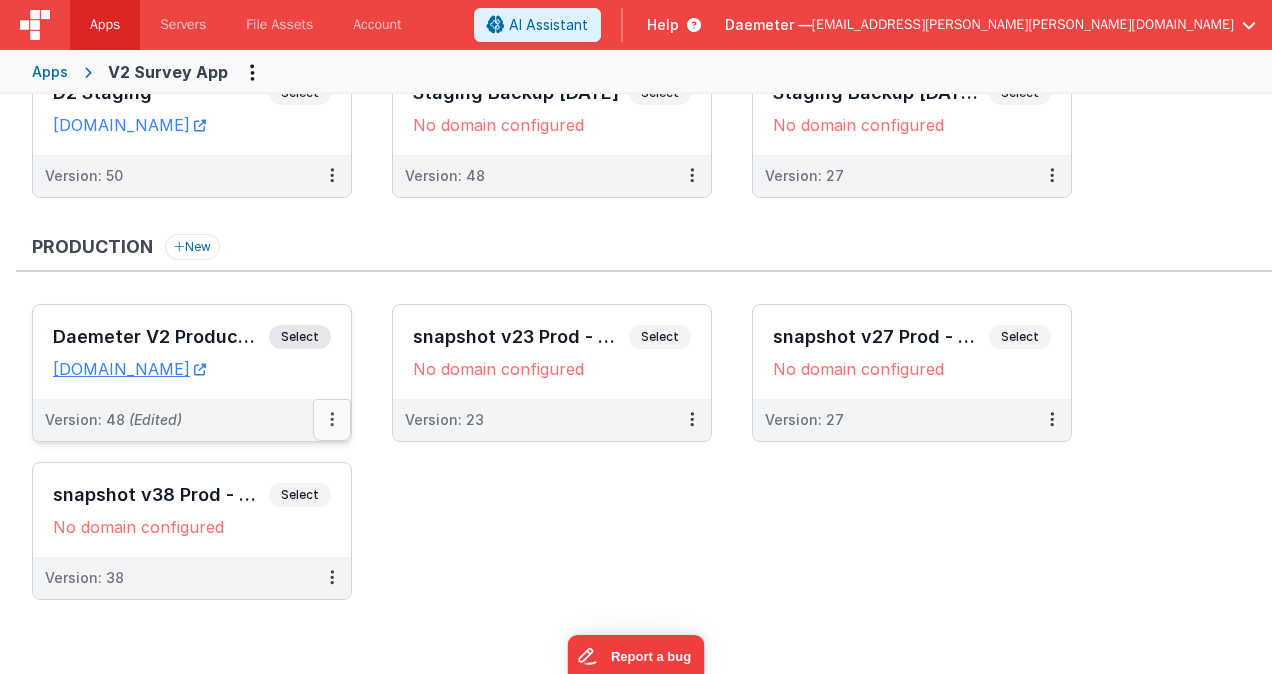 click at bounding box center [332, 420] 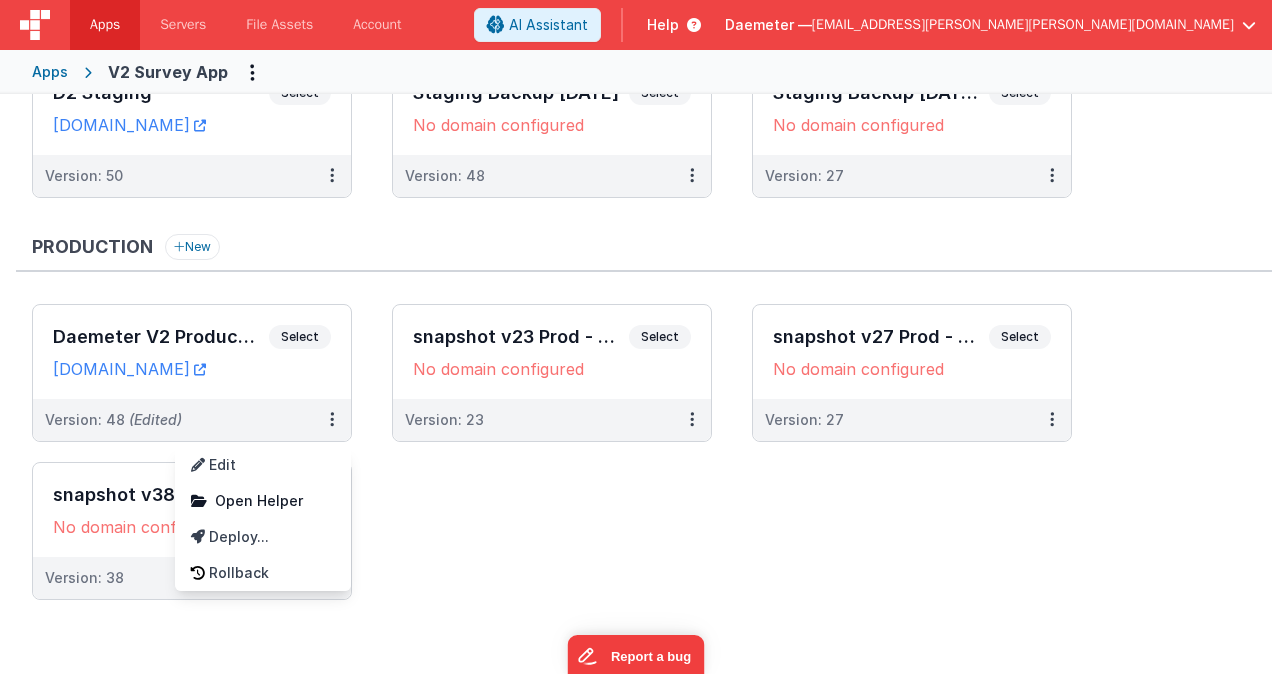click at bounding box center [636, 337] 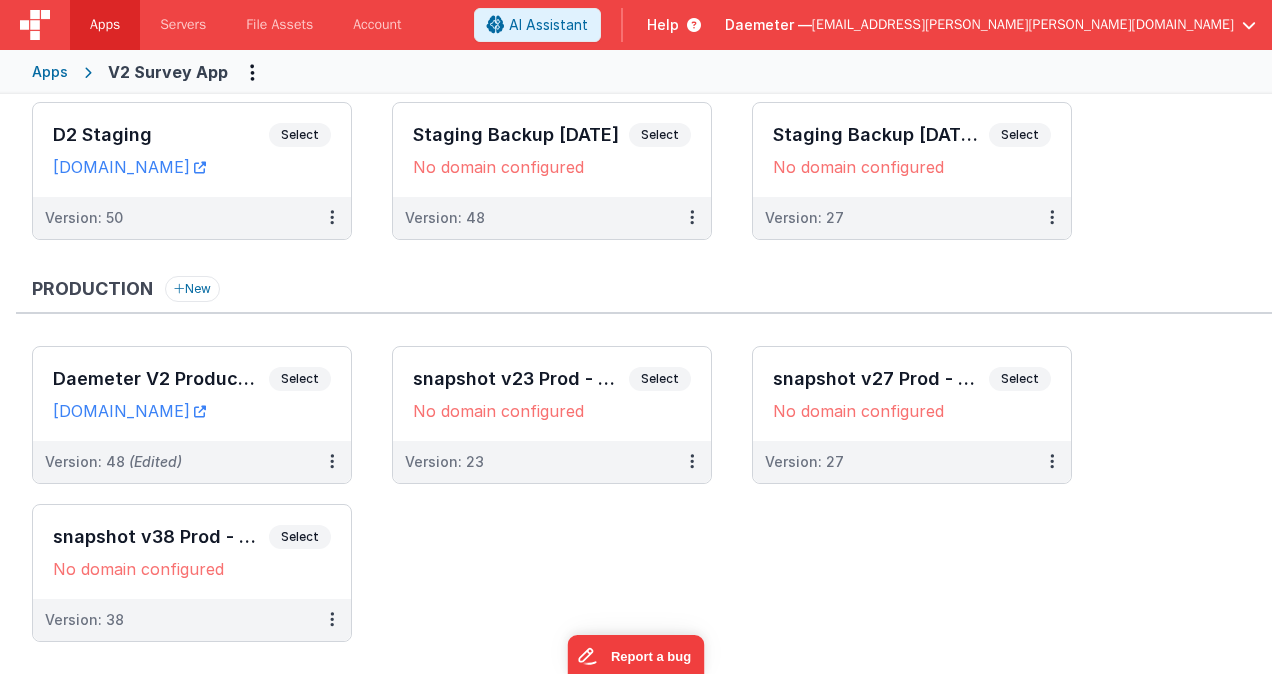 scroll, scrollTop: 349, scrollLeft: 0, axis: vertical 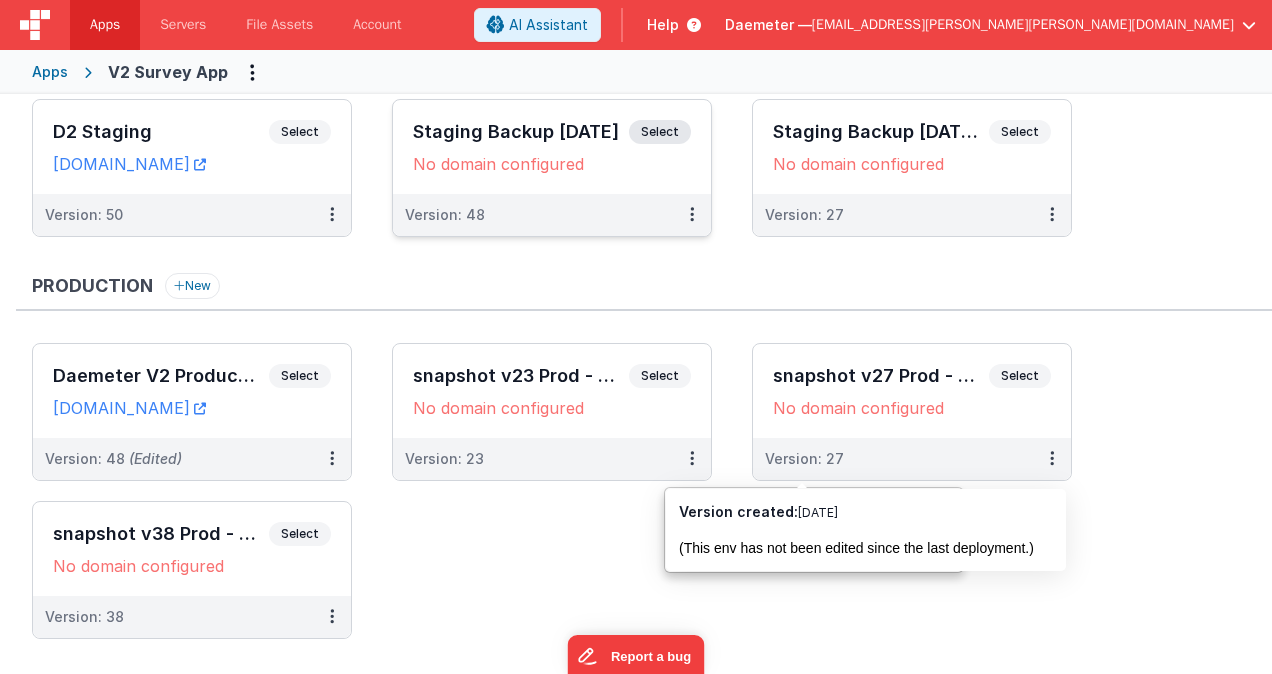 drag, startPoint x: 608, startPoint y: 181, endPoint x: 609, endPoint y: 168, distance: 13.038404 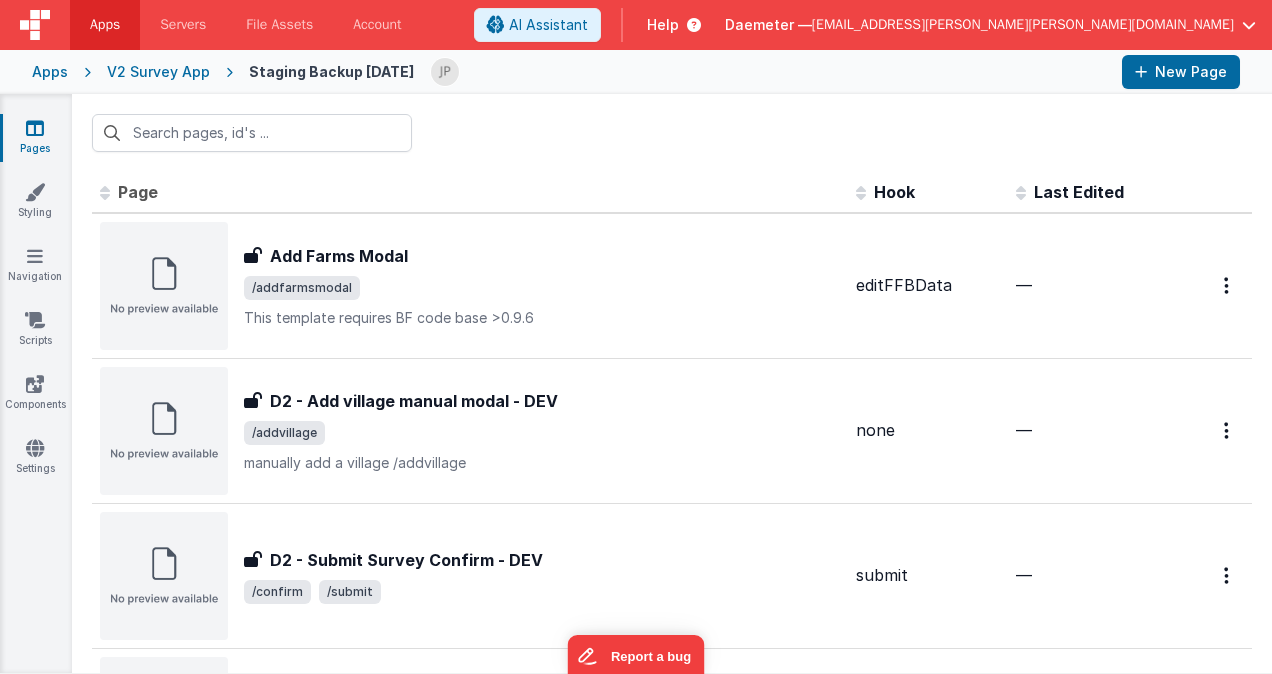 click on "V2 Survey App" at bounding box center (158, 72) 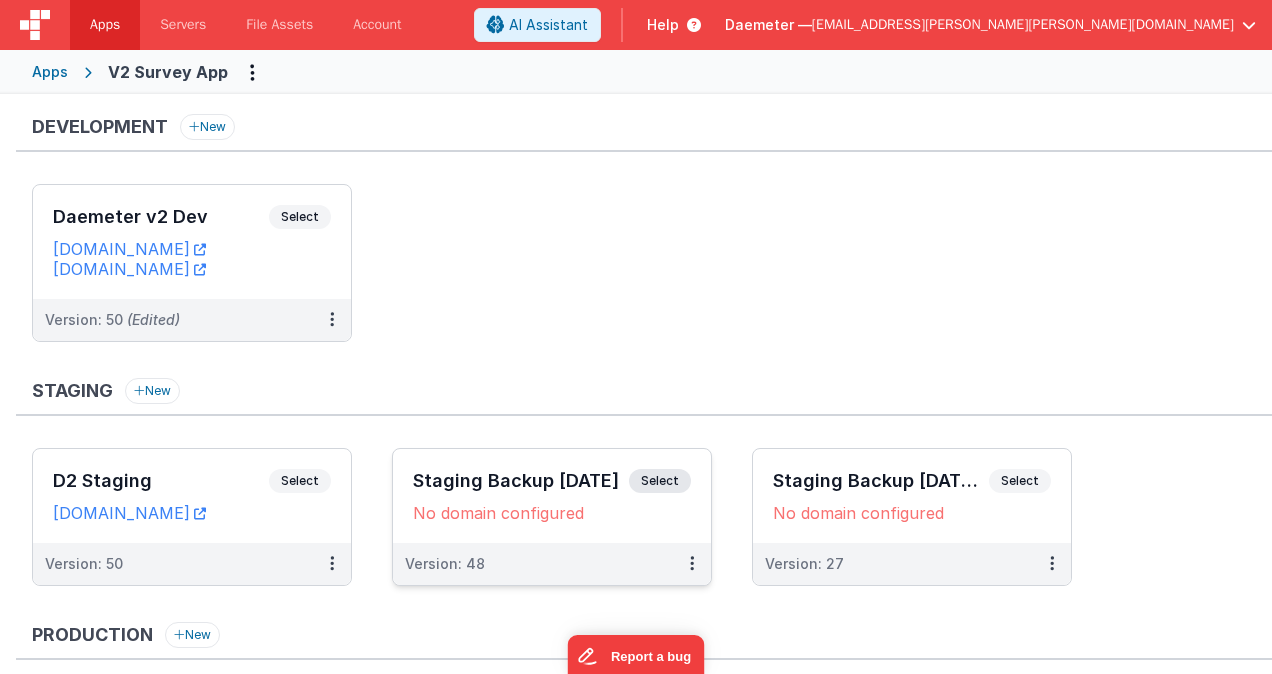 click on "Staging Backup [DATE]" at bounding box center [521, 481] 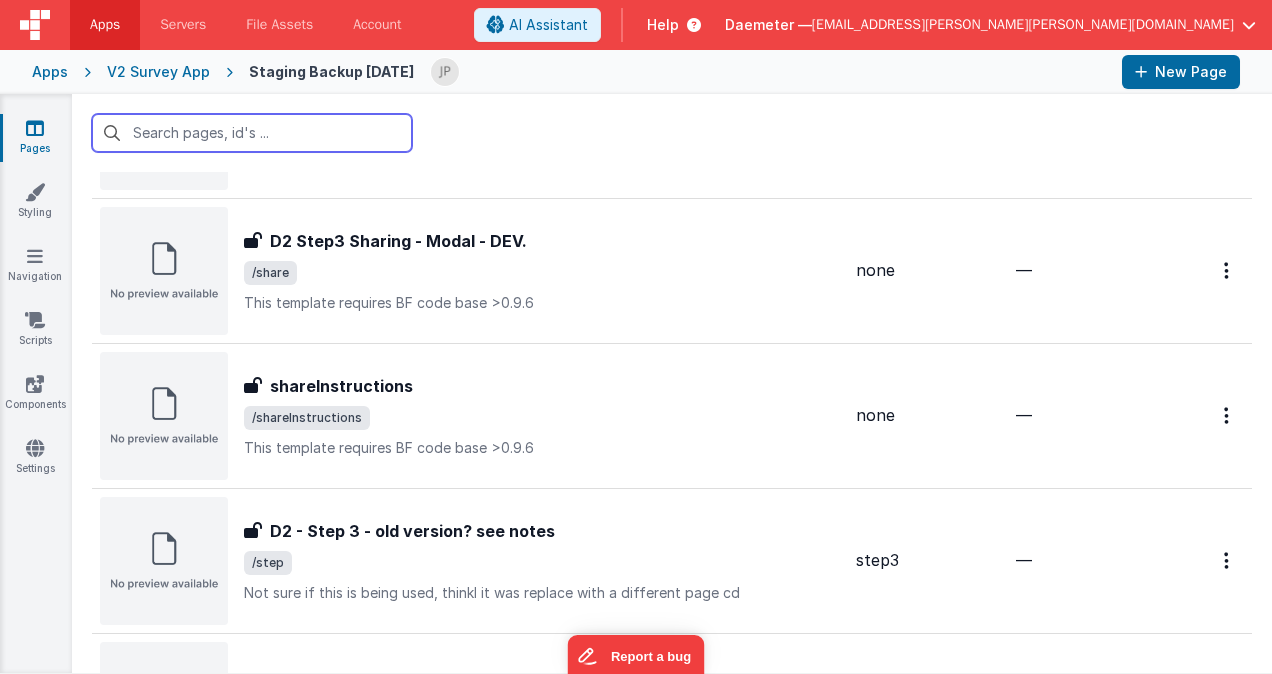 scroll, scrollTop: 2628, scrollLeft: 0, axis: vertical 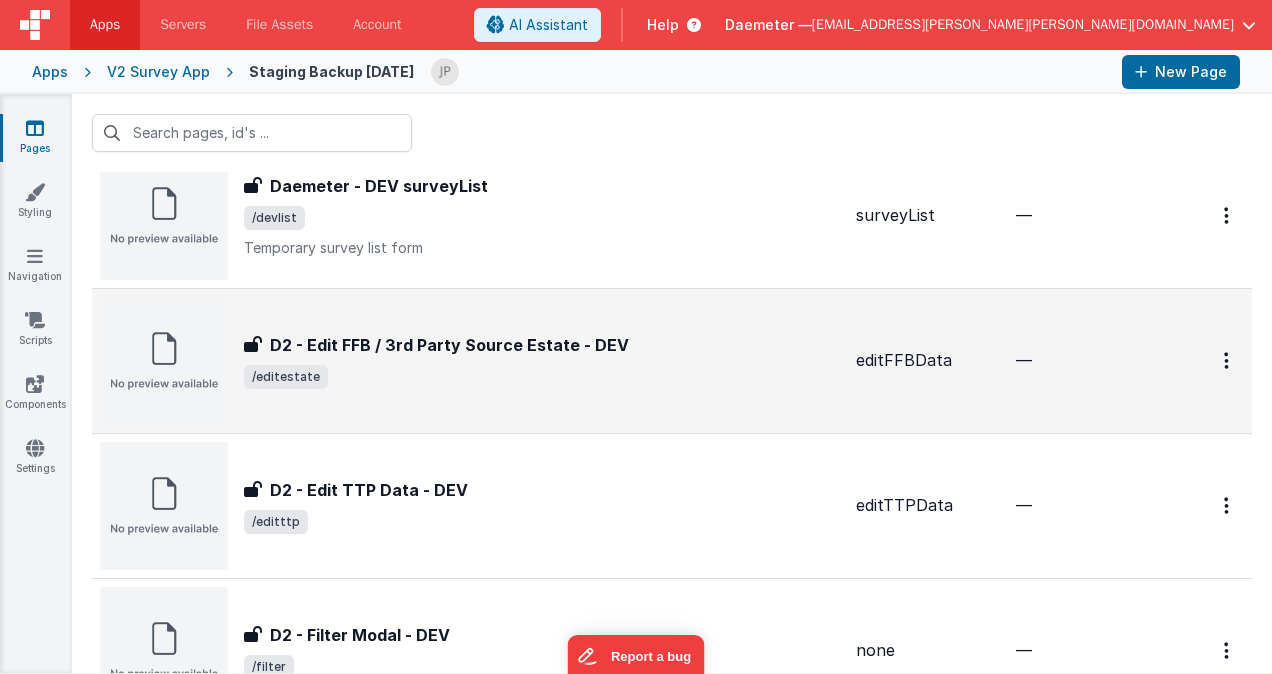 click on "D2 - Edit FFB / 3rd Party Source Estate - DEV
D2 - Edit FFB / 3rd Party Source Estate - DEV
/editestate" at bounding box center [470, 361] 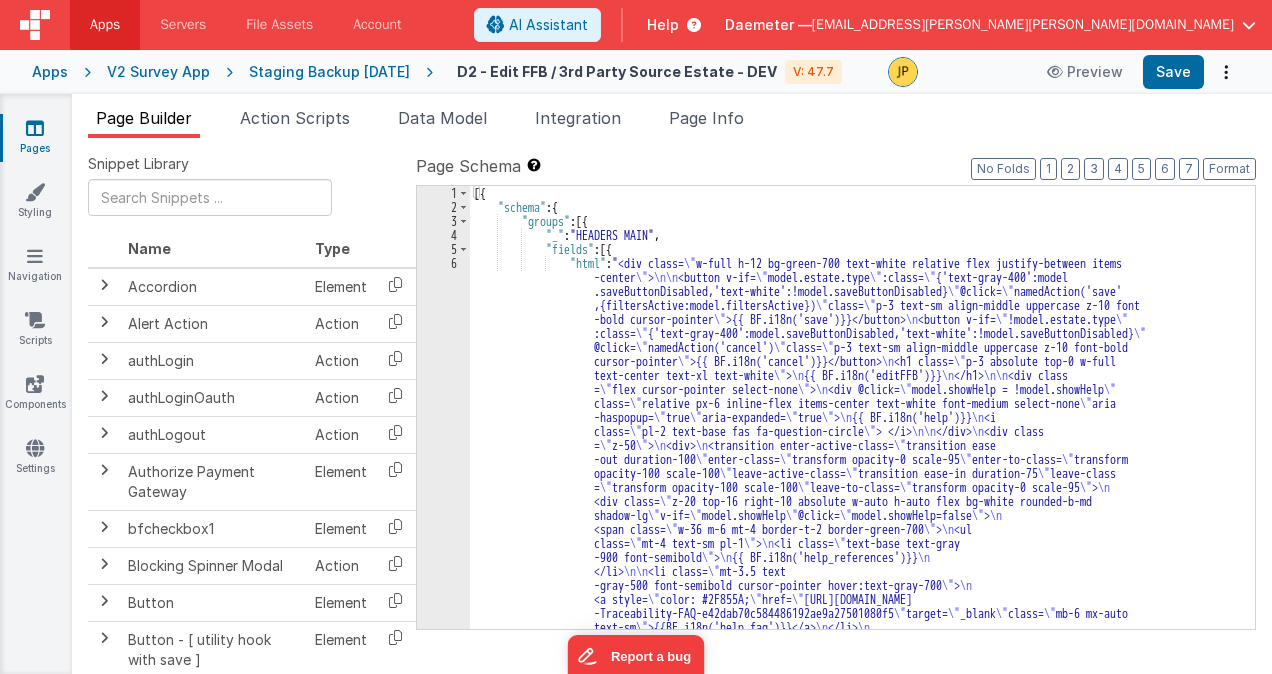 click on "[{      "schema" :  {           "groups" :  [{                "_" :  "HEADERS MAIN" ,                "fields" :  [{                     "html" :  "<div class= \" w-full h-12 bg-green-700 text-white relative flex justify-between items                      -center \" > \n\n     <button v-if= \" model.estate.type \"  :class= \" {'text-gray-400':model                      .saveButtonDisabled,'text-white':!model.saveButtonDisabled} \"  @click= \" namedAction('save'                      ,{filtersActive:model.filtersActive}) \"  class= \" p-3 text-sm align-middle uppercase z-10 font                      -bold cursor-pointer \" >{{ BF.i18n('save')}}</button> \n     <button v-if= \" !model.estate.type \"                        :class= \" {'text-gray-400':model.saveButtonDisabled,'text-white':!model.saveButtonDisabled} \"                        @click= \" namedAction('cancel') \"  class= \" \" \n \" >" at bounding box center [855, 743] 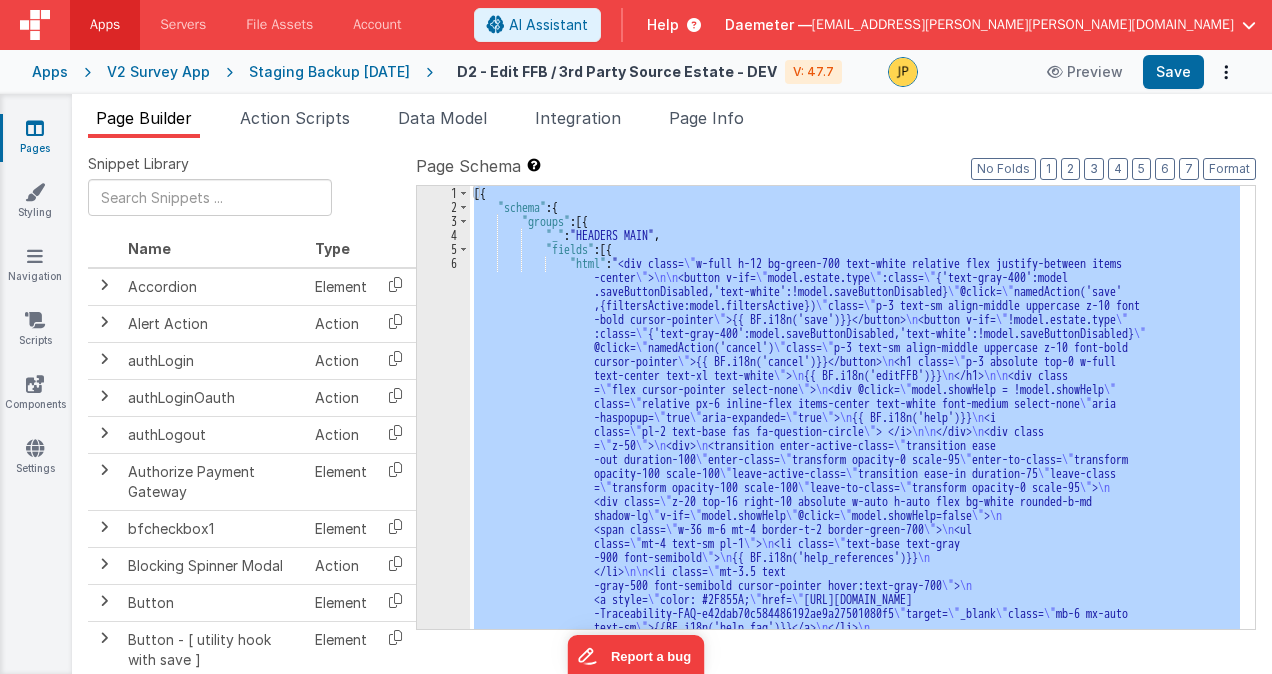 click on "Staging Backup [DATE]" at bounding box center [329, 72] 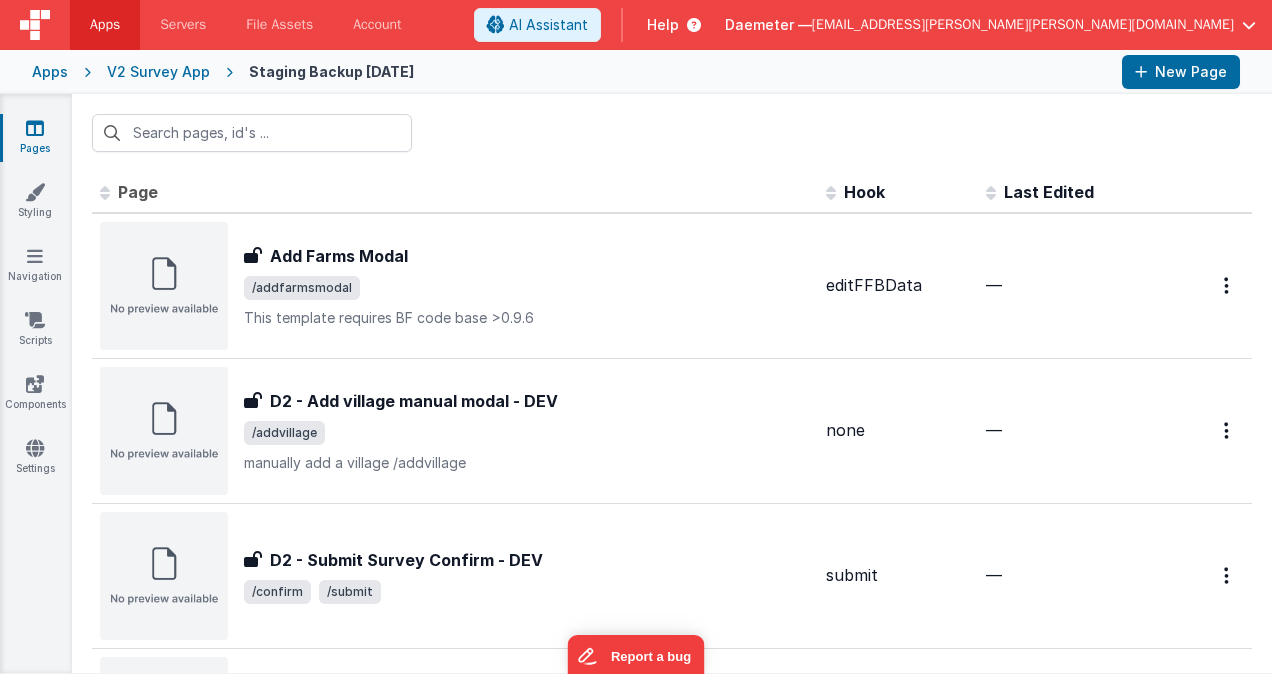 click on "V2 Survey App" at bounding box center [158, 72] 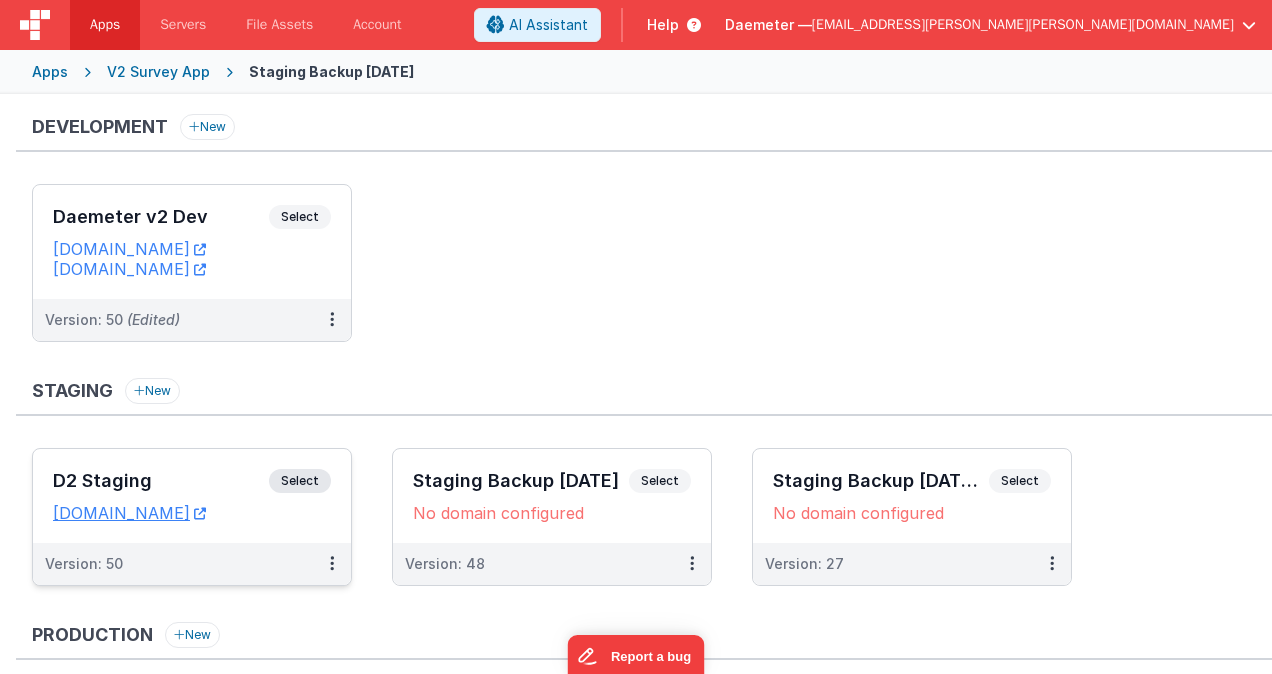 click on "D2 Staging" at bounding box center [161, 481] 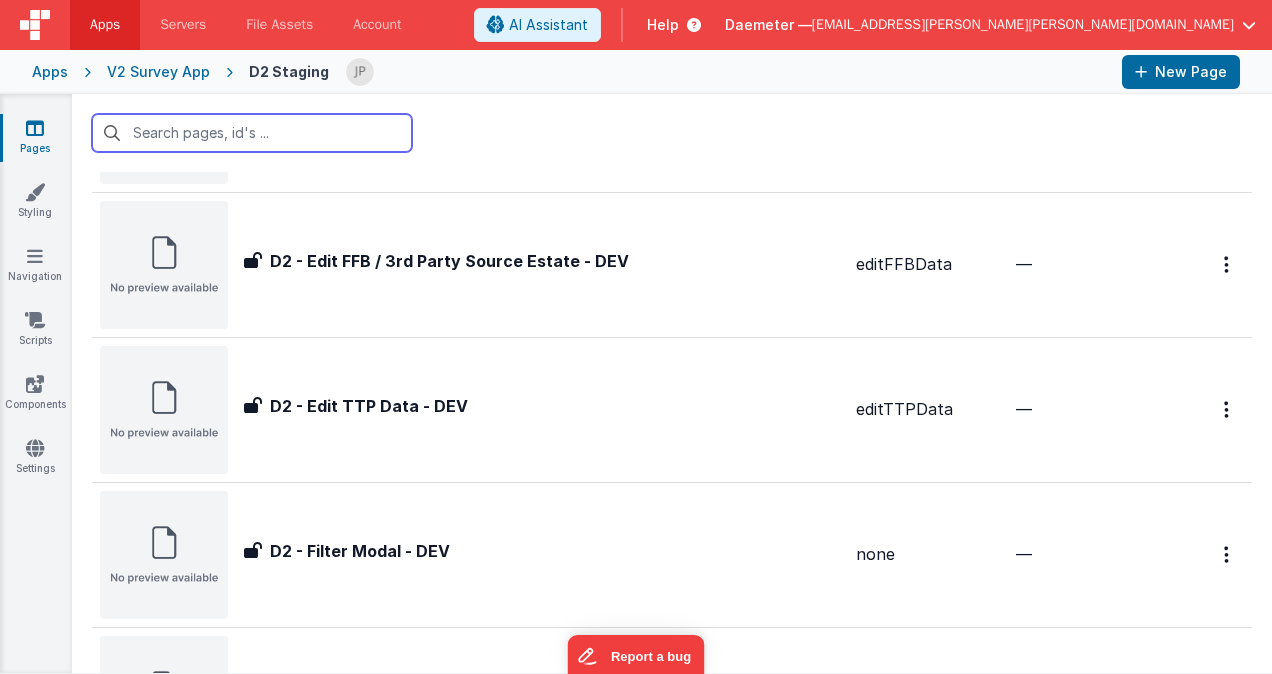 scroll, scrollTop: 1133, scrollLeft: 0, axis: vertical 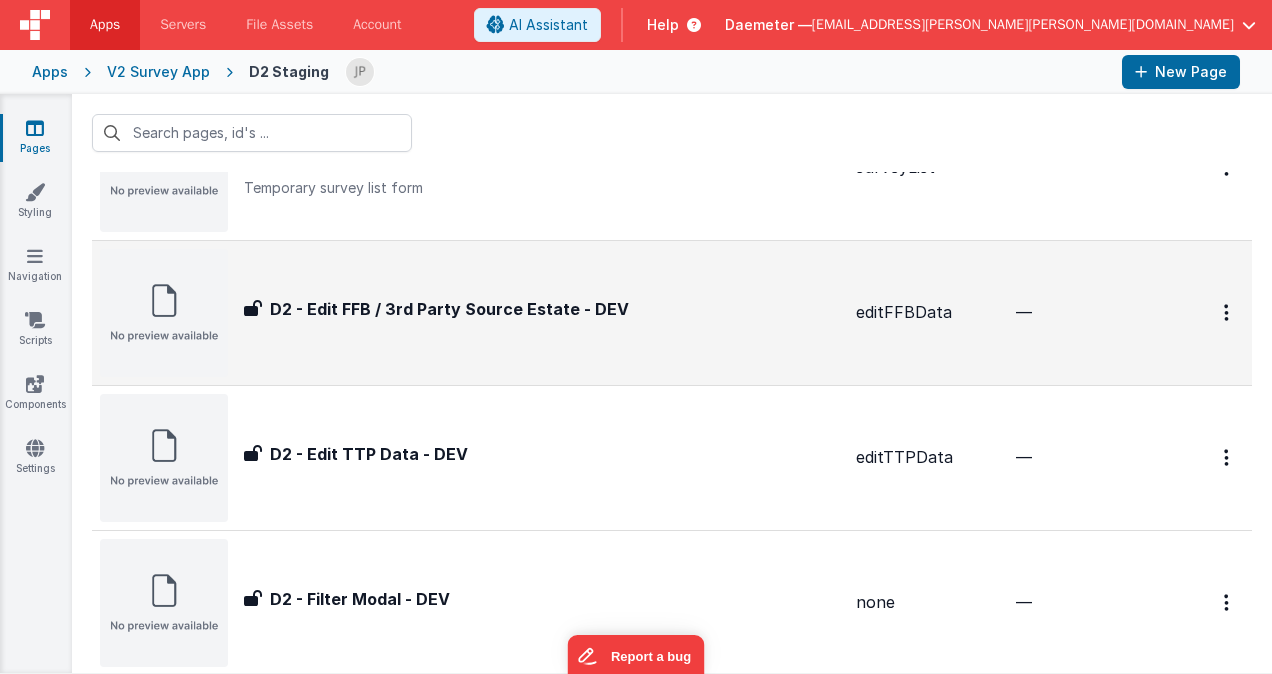click on "D2 - Edit FFB / 3rd Party Source Estate - DEV
D2 - Edit FFB / 3rd Party Source Estate - DEV" at bounding box center (542, 313) 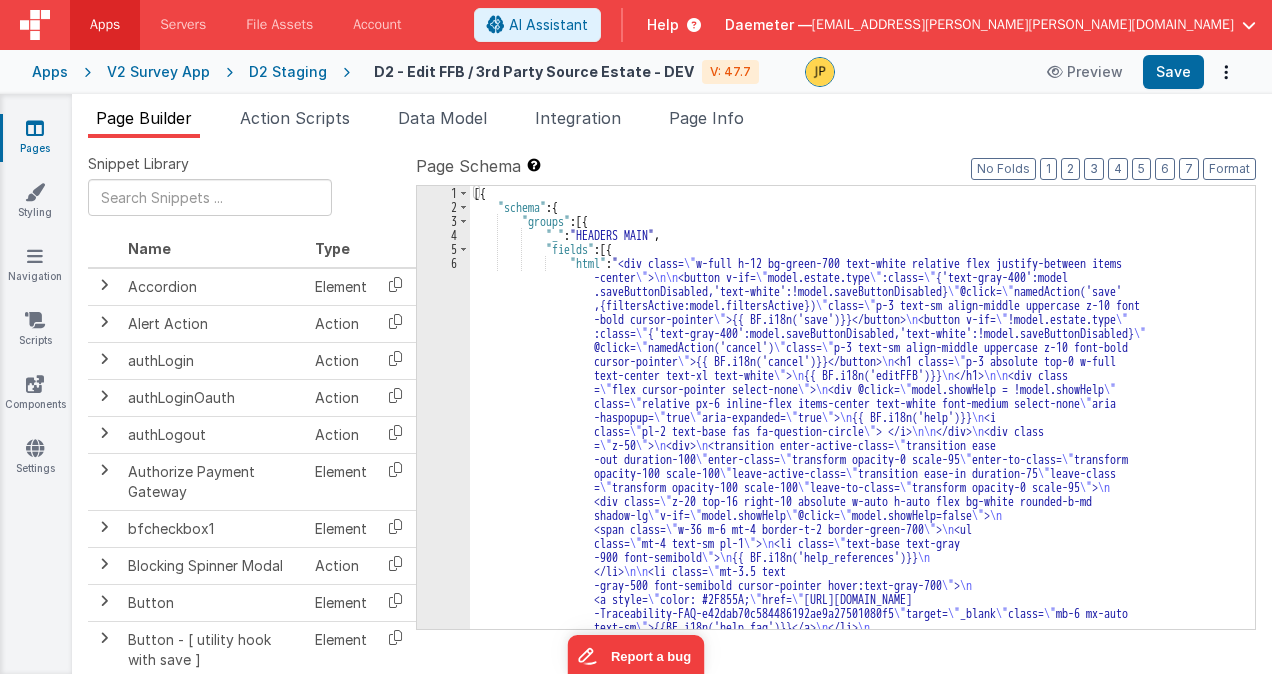 click on "[{      "schema" :  {           "groups" :  [{                "_" :  "HEADERS MAIN" ,                "fields" :  [{                     "html" :  "<div class= \" w-full h-12 bg-green-700 text-white relative flex justify-between items                      -center \" > \n\n     <button v-if= \" model.estate.type \"  :class= \" {'text-gray-400':model                      .saveButtonDisabled,'text-white':!model.saveButtonDisabled} \"  @click= \" namedAction('save'                      ,{filtersActive:model.filtersActive}) \"  class= \" p-3 text-sm align-middle uppercase z-10 font                      -bold cursor-pointer \" >{{ BF.i18n('save')}}</button> \n     <button v-if= \" !model.estate.type \"                        :class= \" {'text-gray-400':model.saveButtonDisabled,'text-white':!model.saveButtonDisabled} \"                        @click= \" namedAction('cancel') \"  class= \" \" \n \" >" at bounding box center [855, 743] 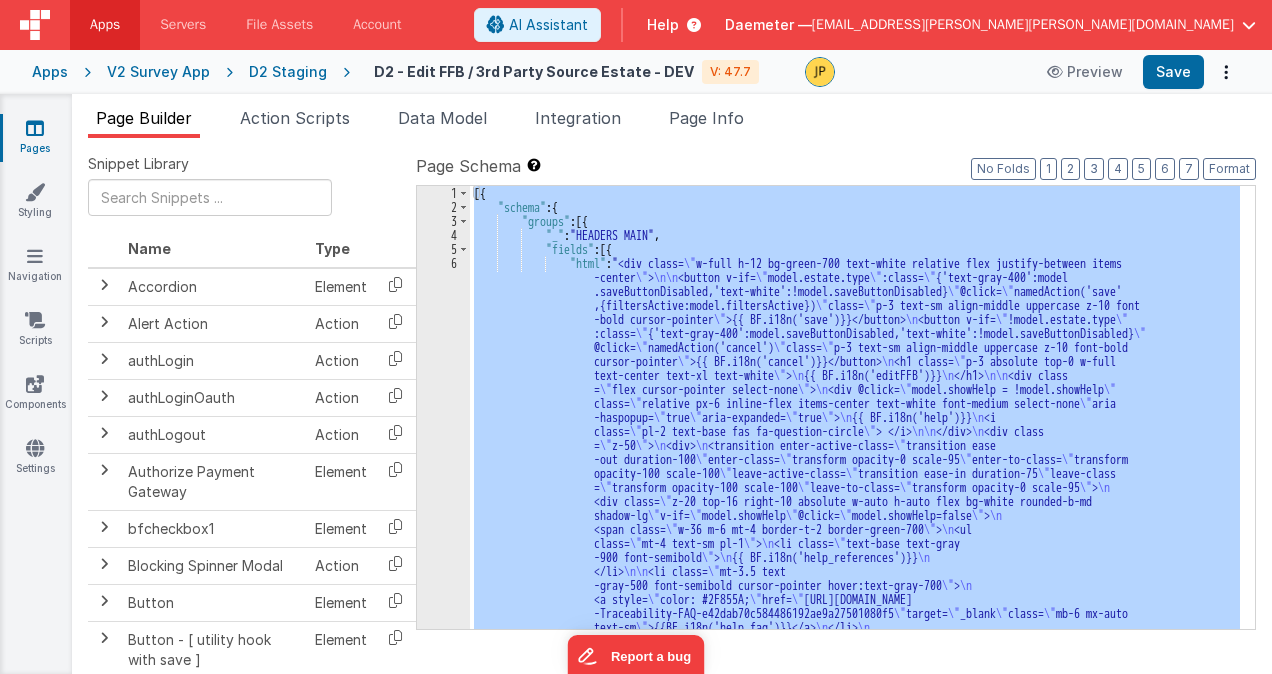 click on "V2 Survey App" at bounding box center (158, 72) 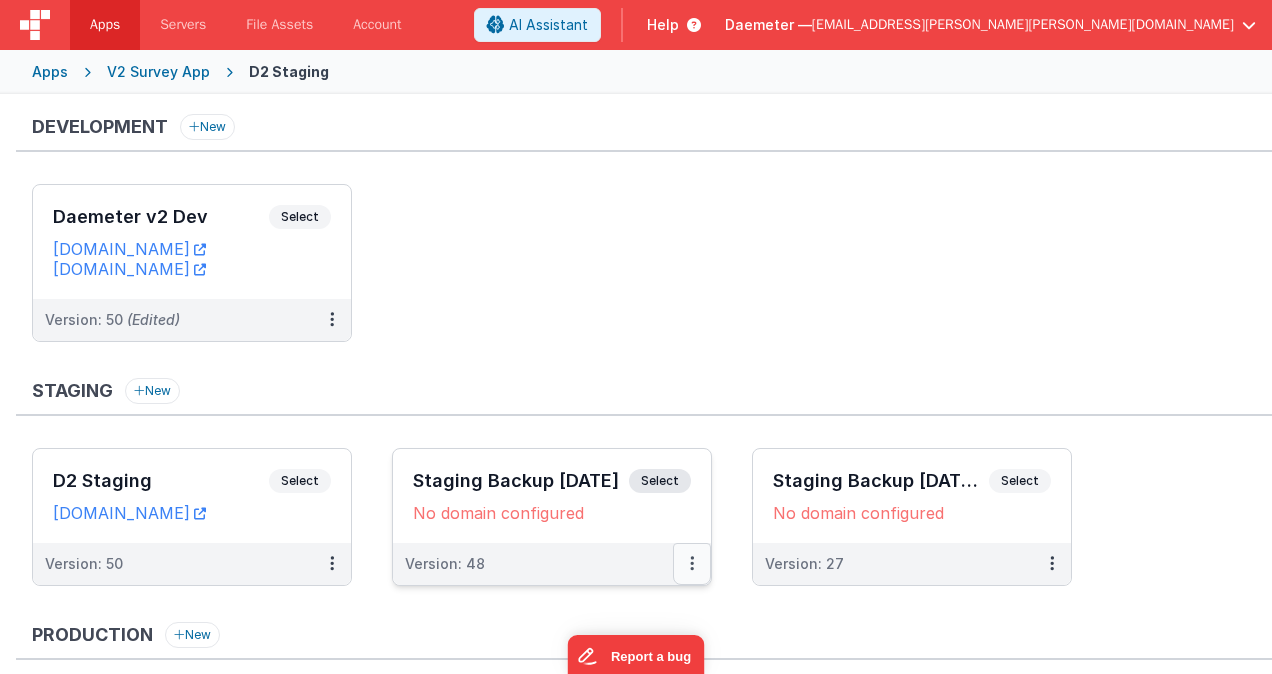 click at bounding box center (692, 564) 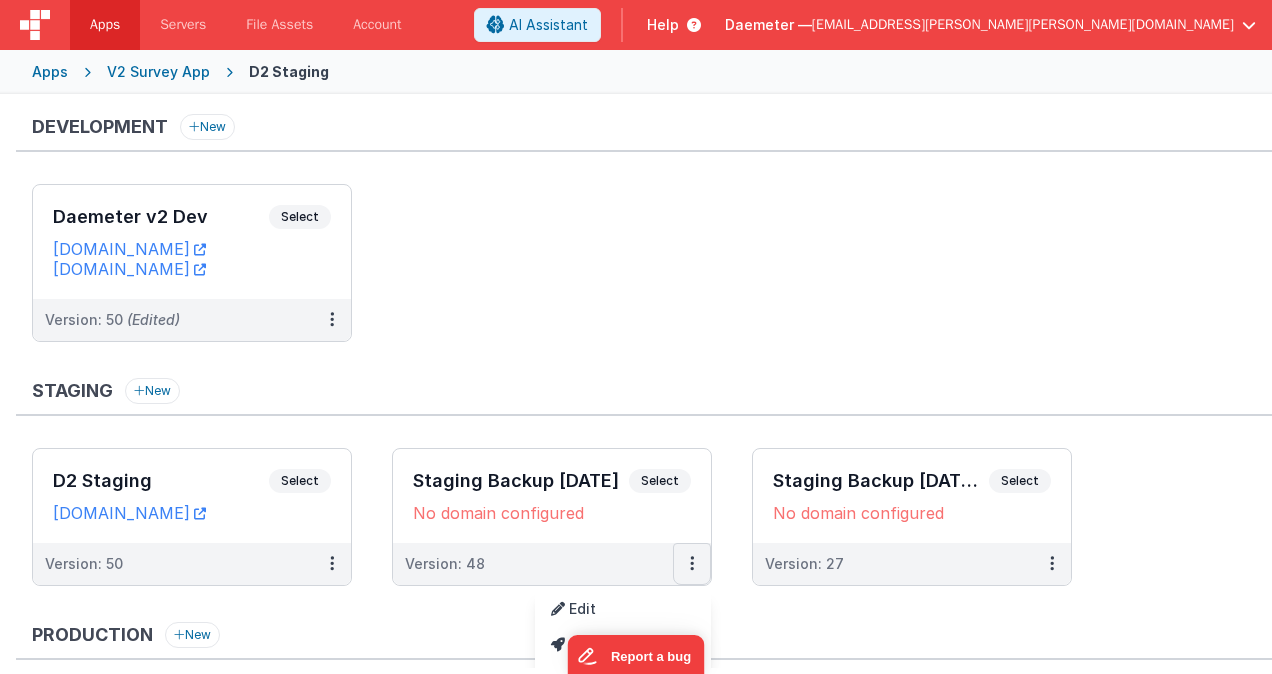 type 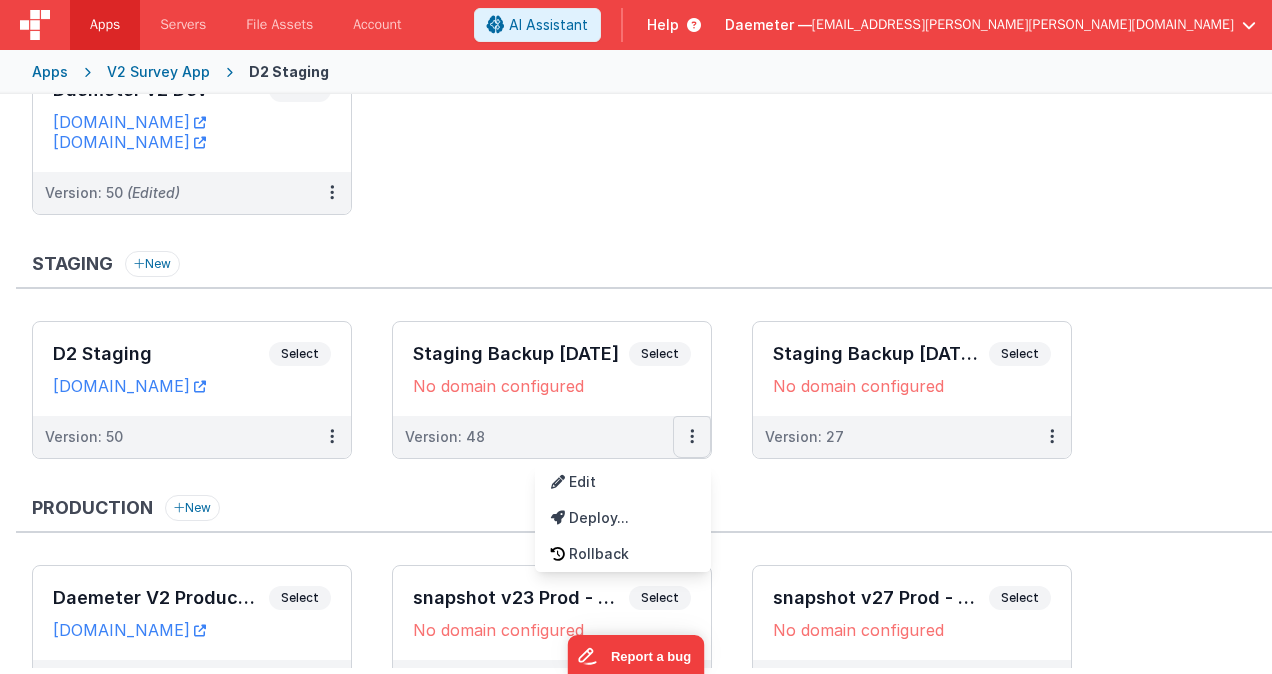 scroll, scrollTop: 160, scrollLeft: 0, axis: vertical 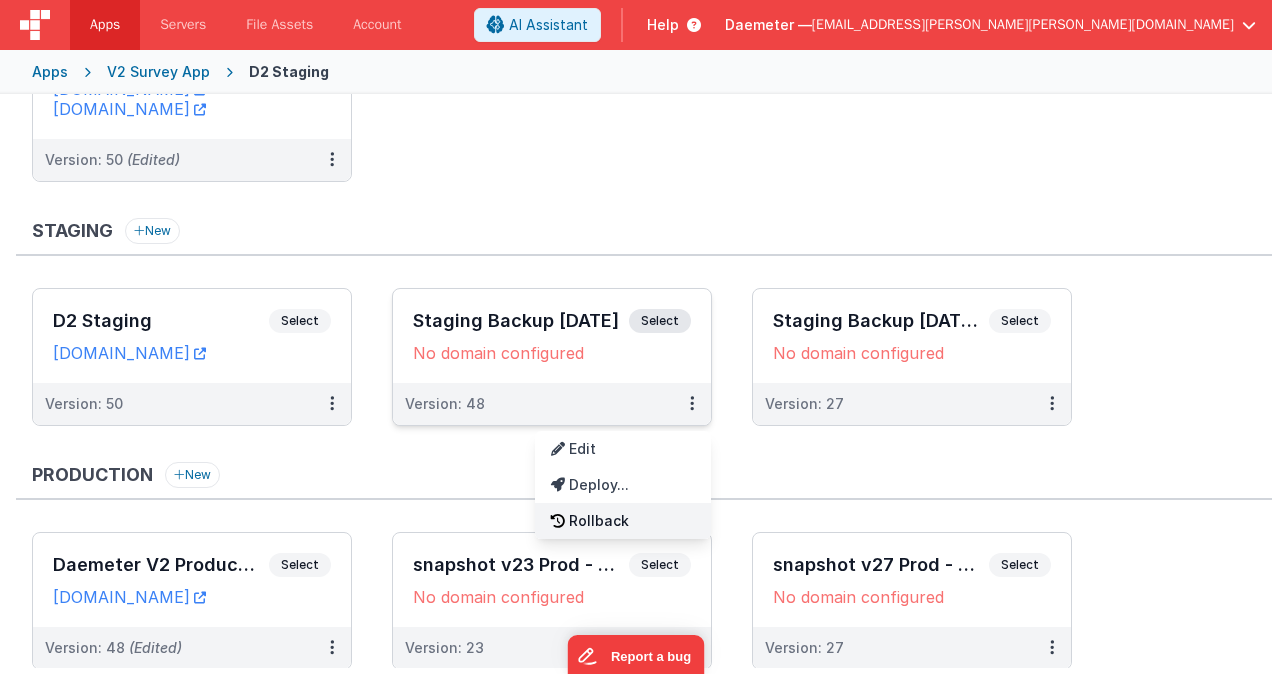 click on "Rollback" at bounding box center (623, 521) 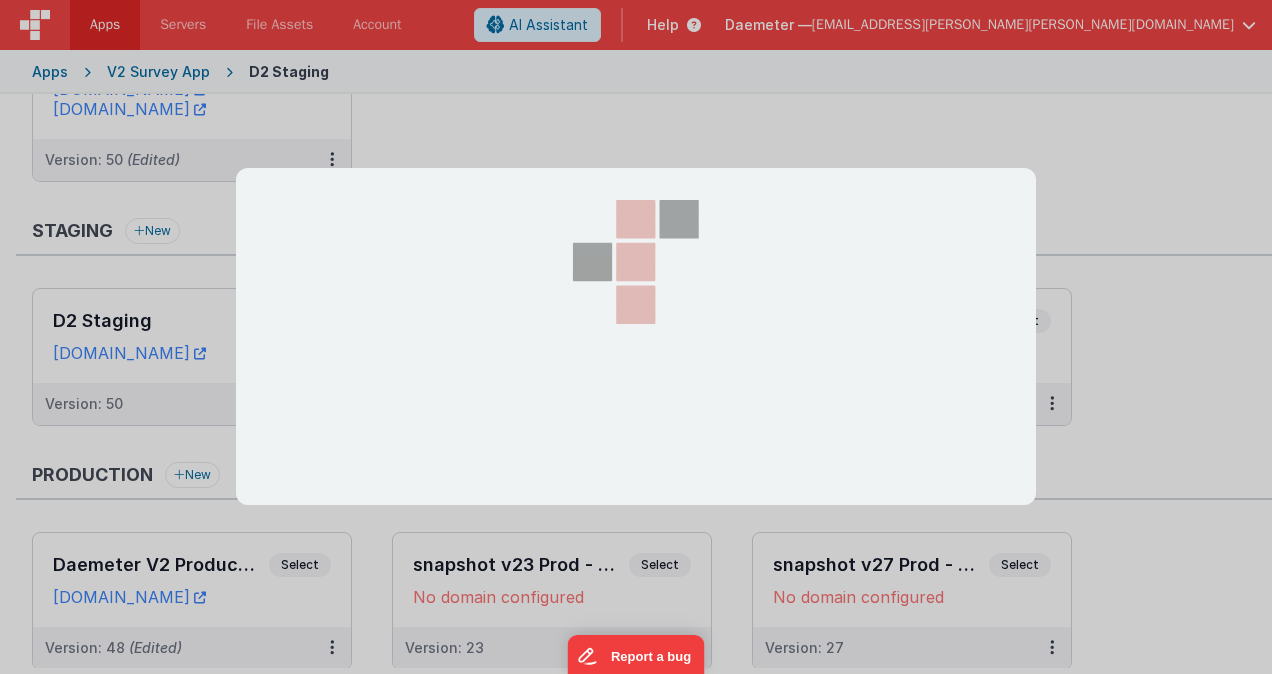 click at bounding box center (636, 337) 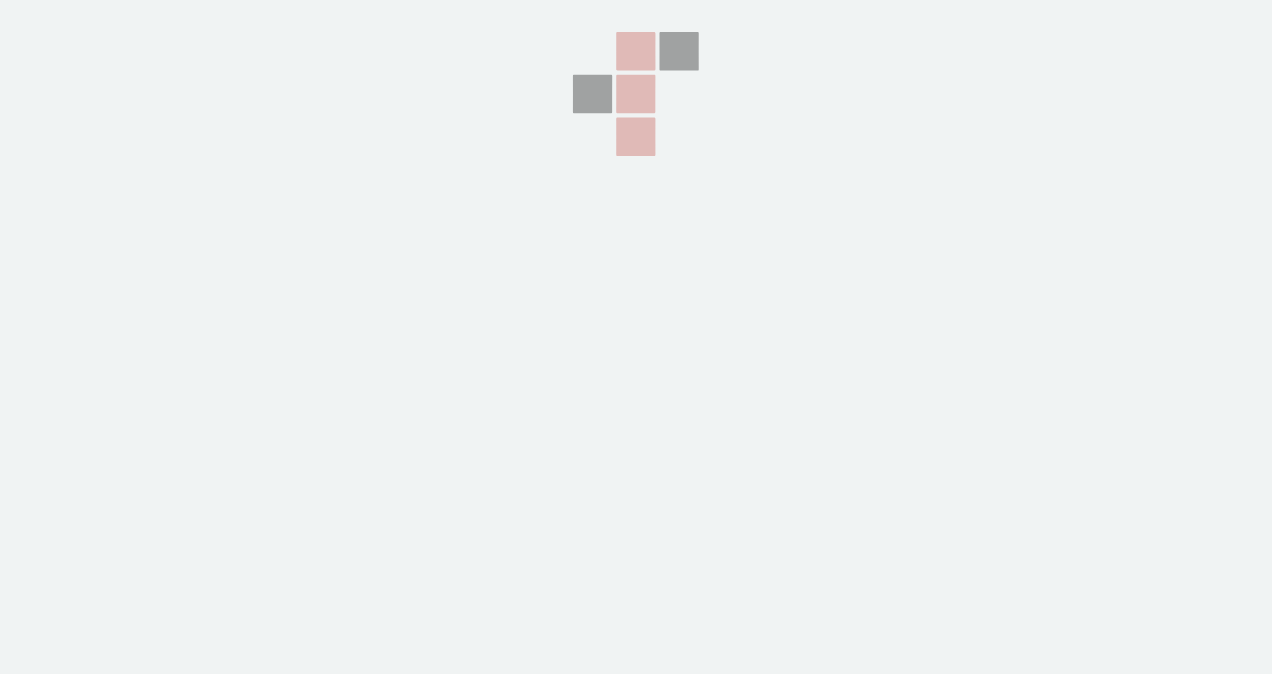 scroll, scrollTop: 0, scrollLeft: 0, axis: both 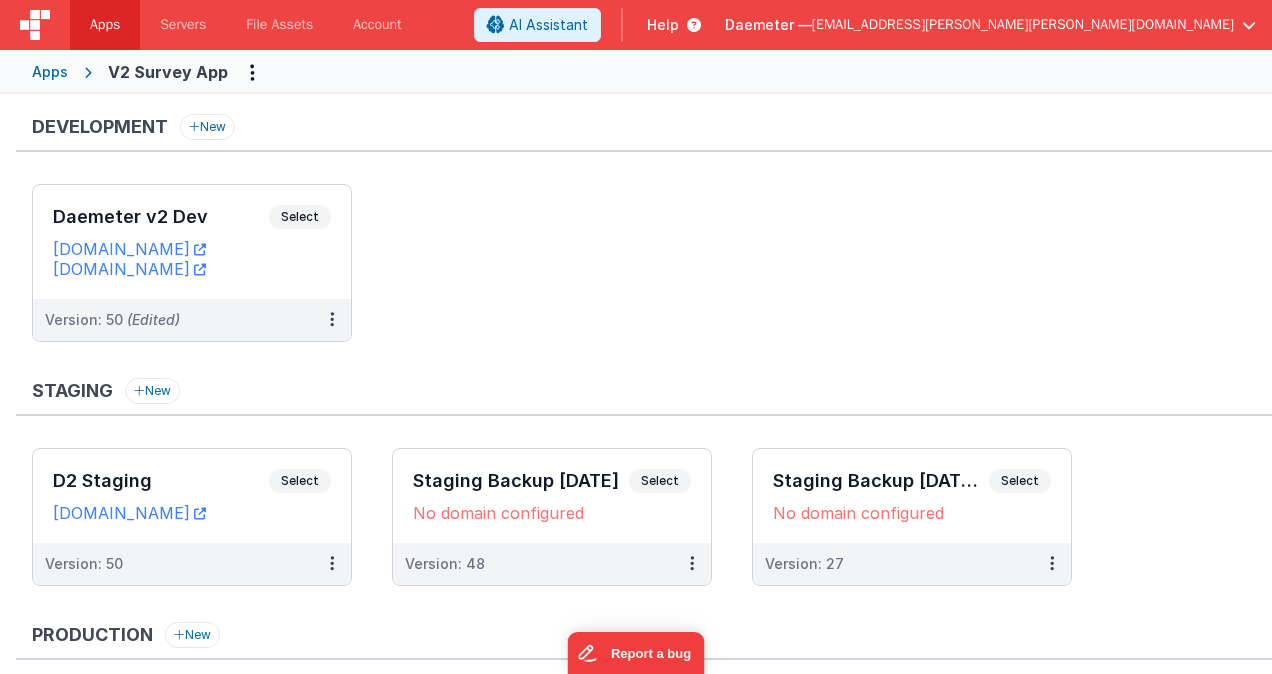 click on "Daemeter v2 Dev
Select   URLs
[DOMAIN_NAME]
[DOMAIN_NAME]
Version: 50
(Edited)" at bounding box center (652, 273) 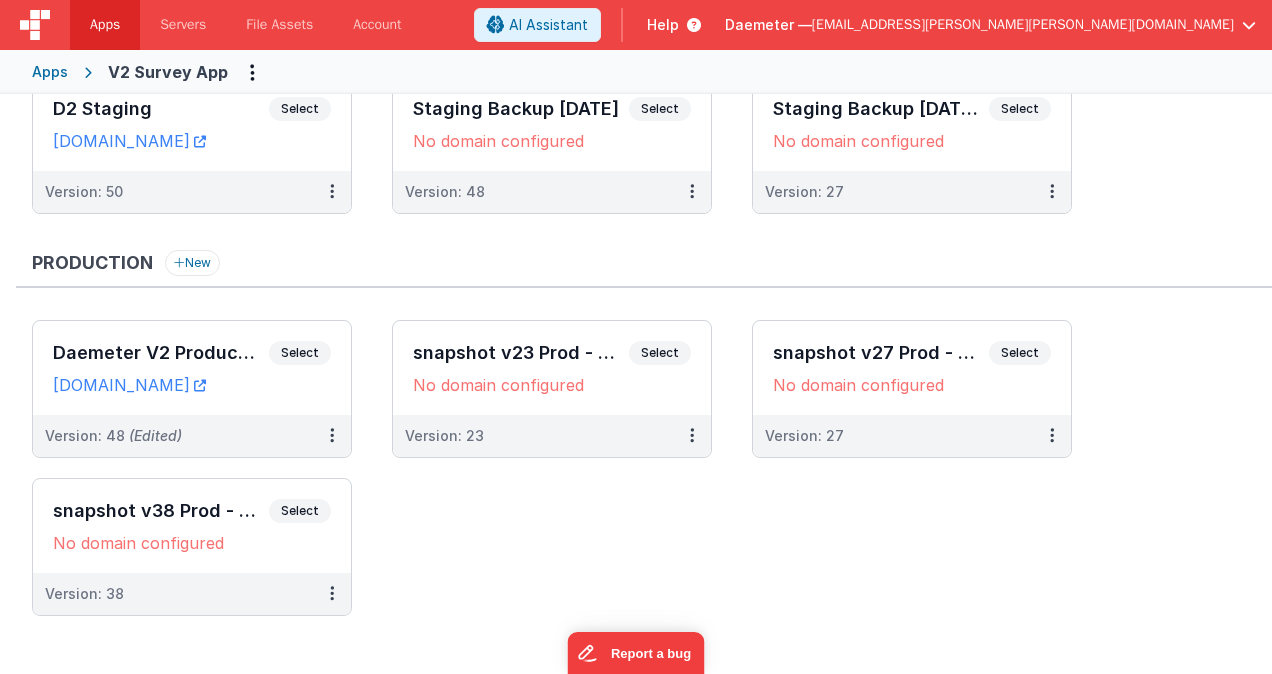 scroll, scrollTop: 389, scrollLeft: 0, axis: vertical 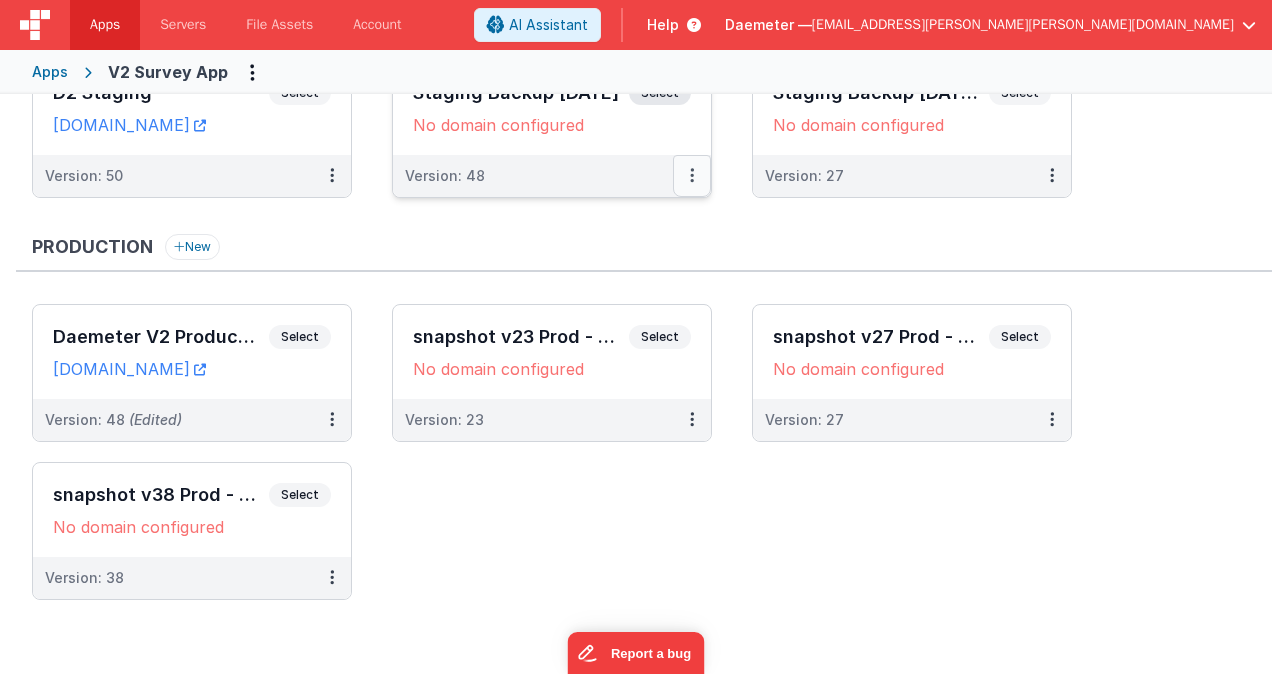 click at bounding box center (692, 176) 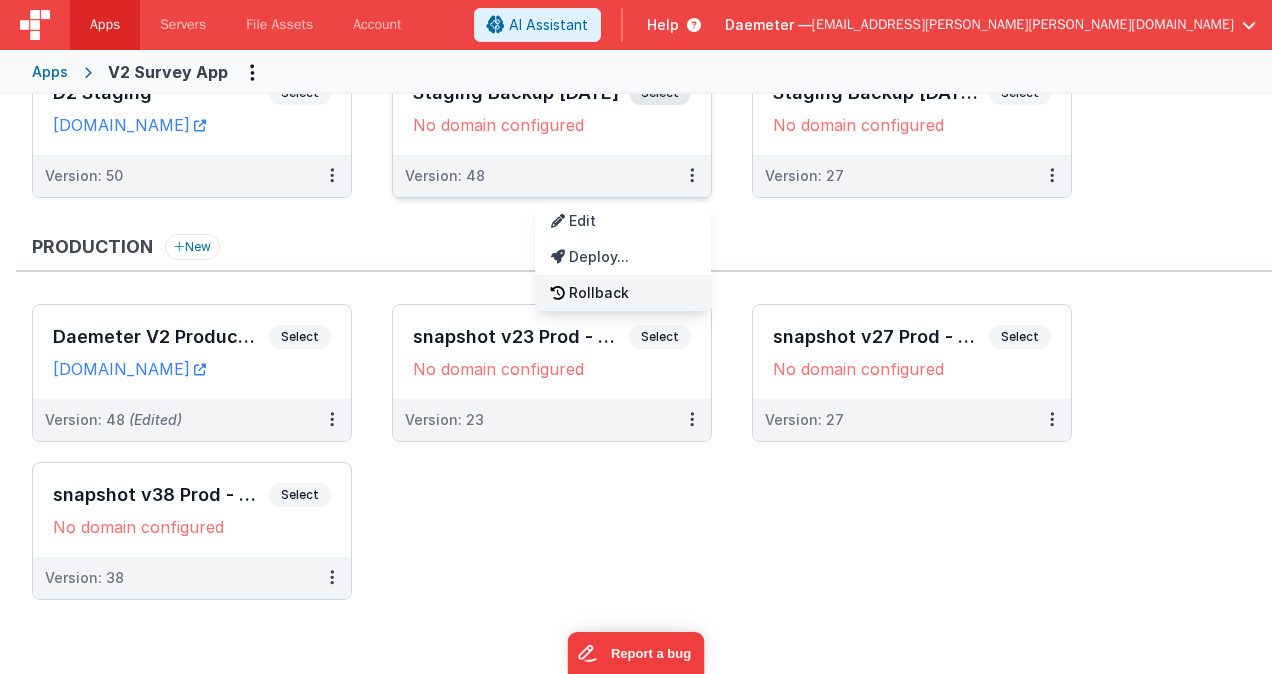 click on "Rollback" at bounding box center [623, 293] 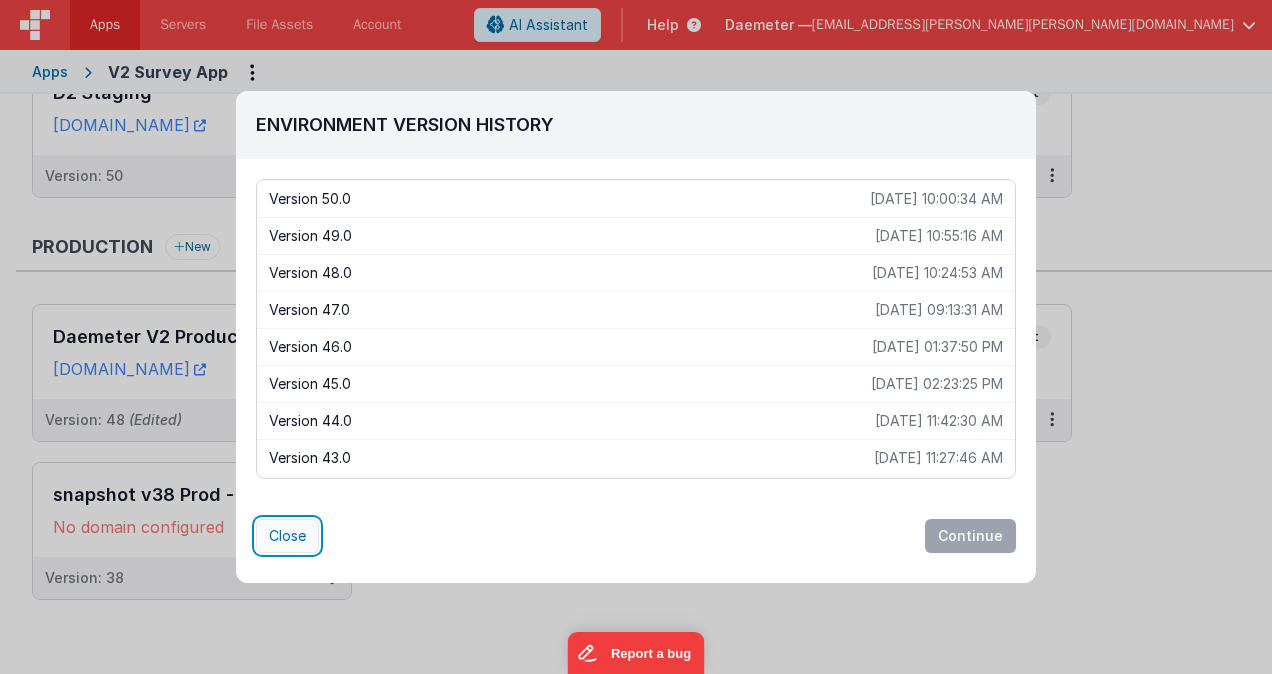 click on "Close" at bounding box center [287, 536] 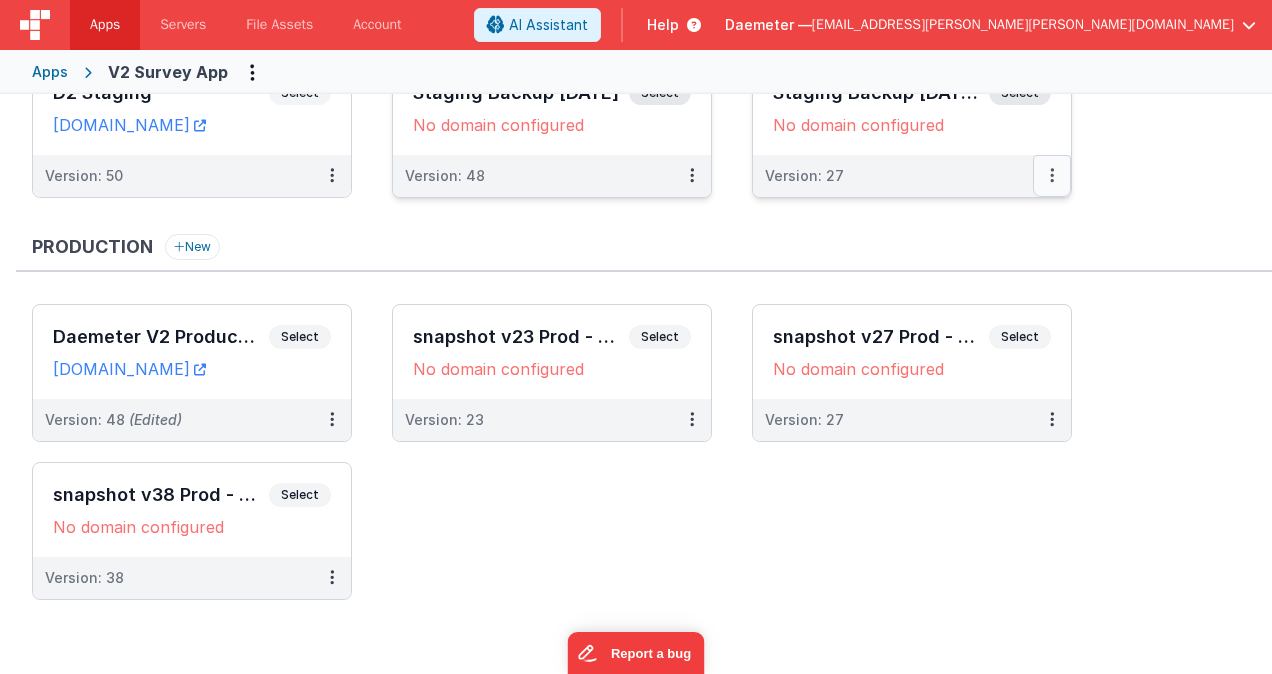 click at bounding box center [1052, 176] 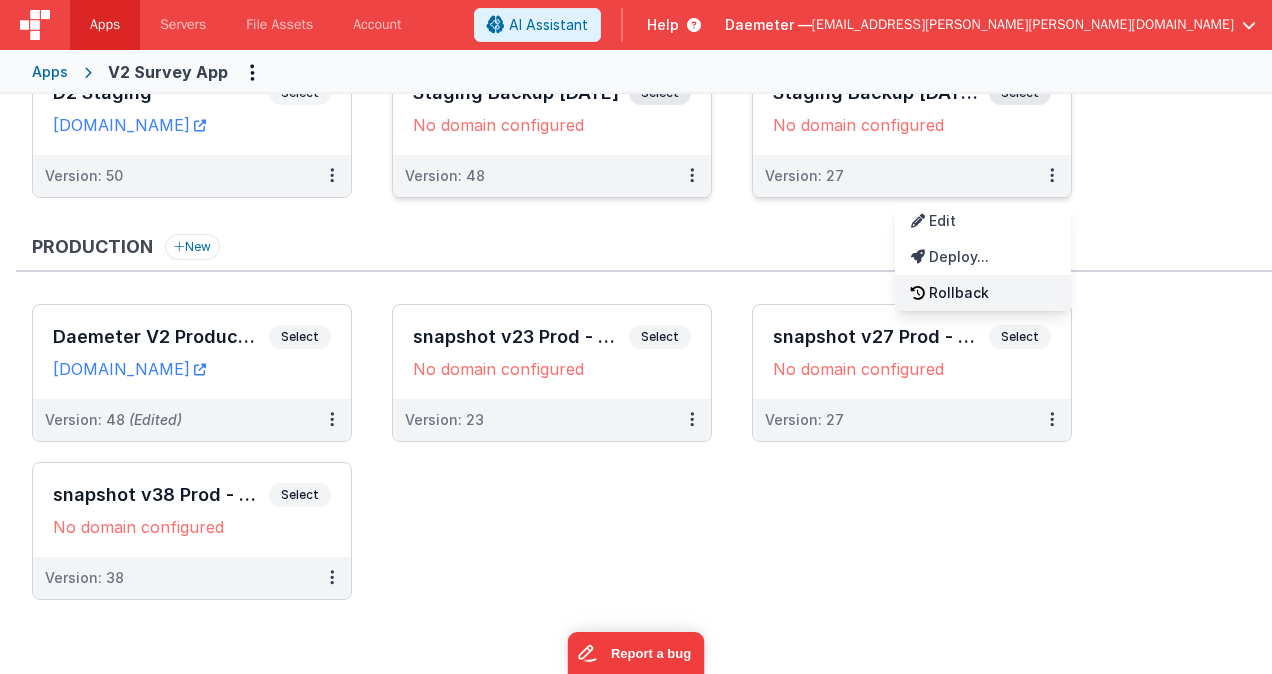 click on "Rollback" at bounding box center [983, 293] 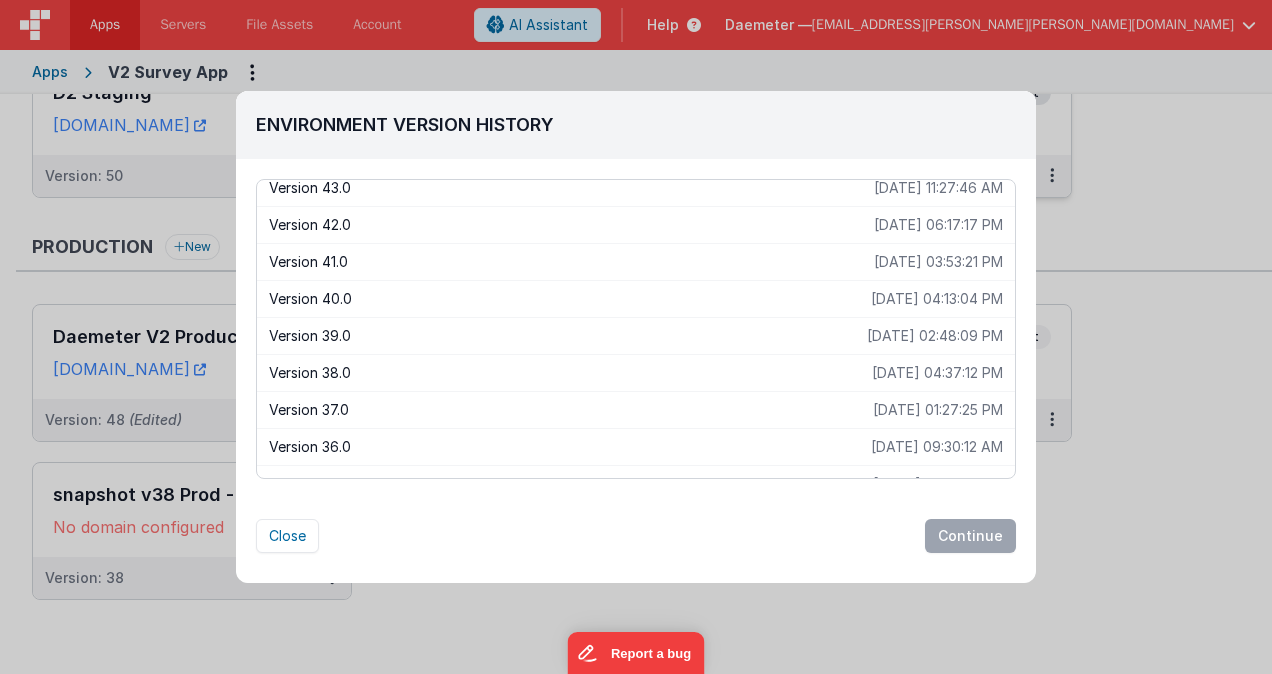 scroll, scrollTop: 0, scrollLeft: 0, axis: both 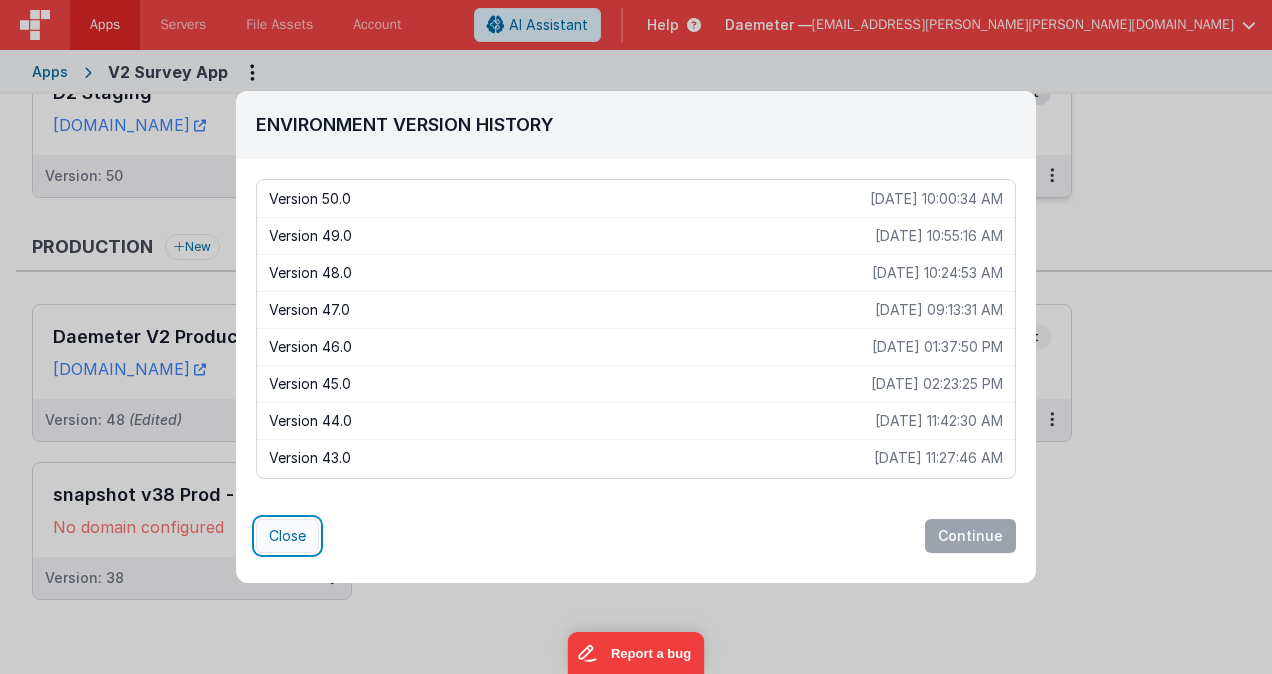 click on "Close" at bounding box center [287, 536] 